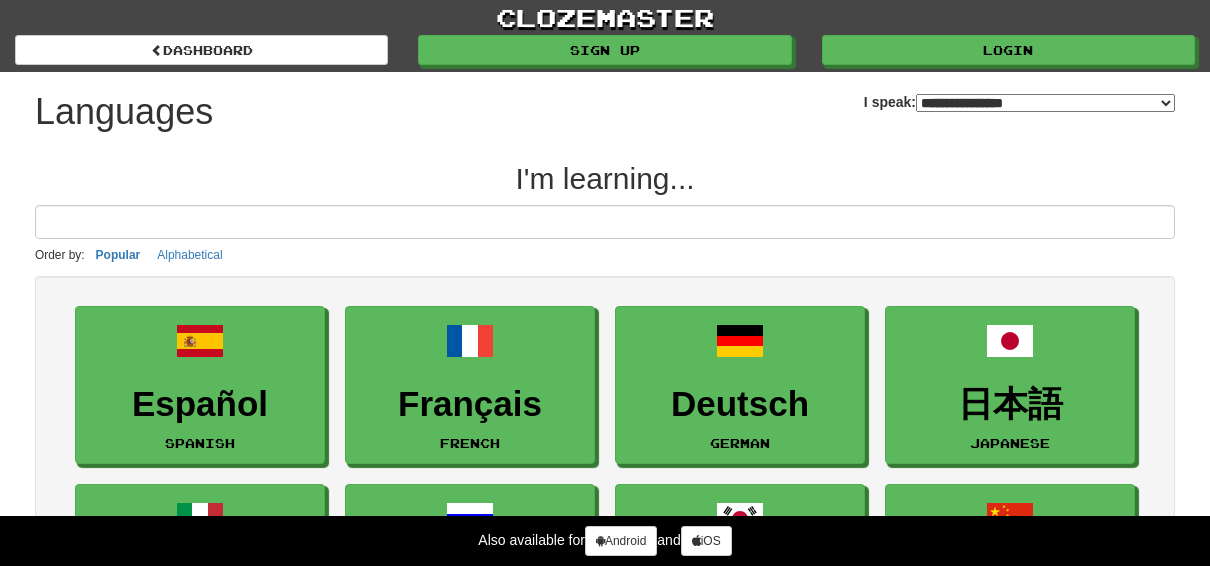 select on "*******" 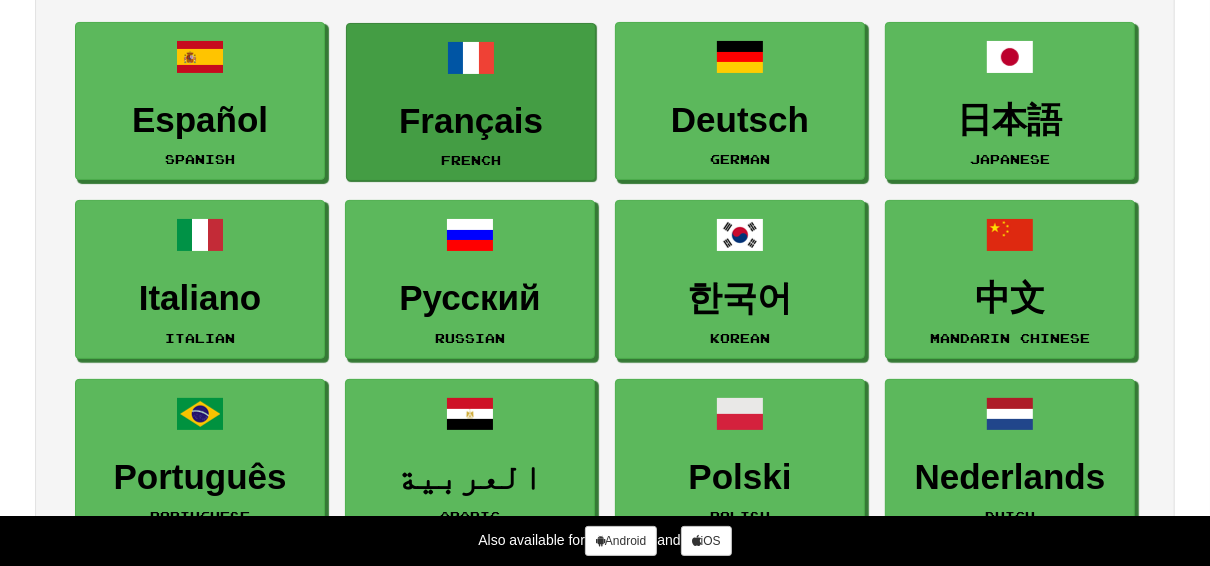 scroll, scrollTop: 320, scrollLeft: 0, axis: vertical 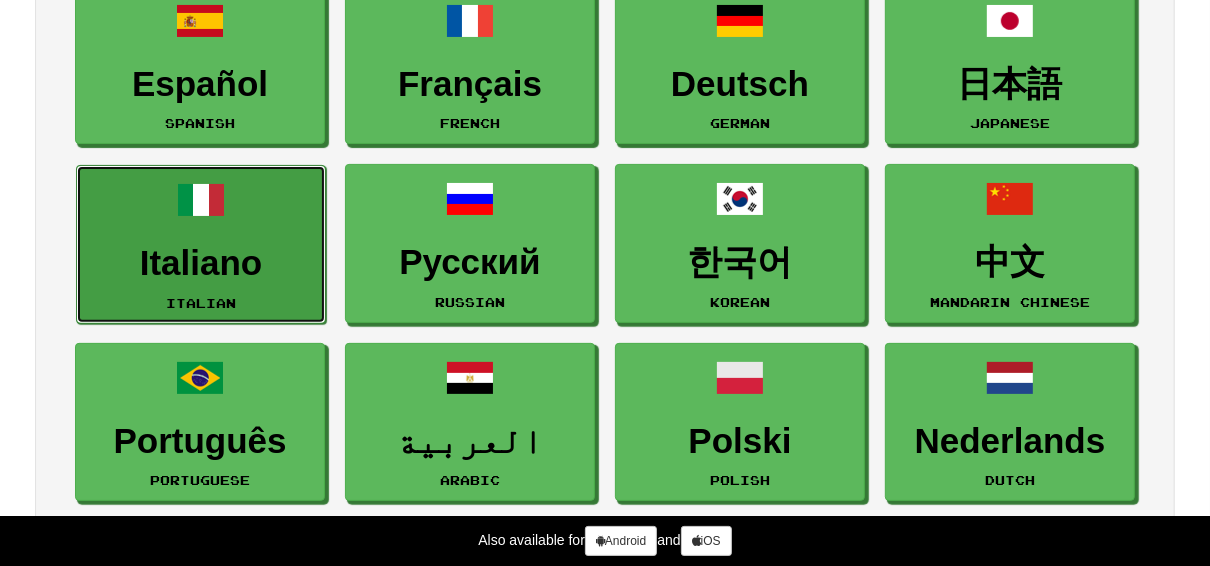 click on "Italiano Italian" at bounding box center [201, 244] 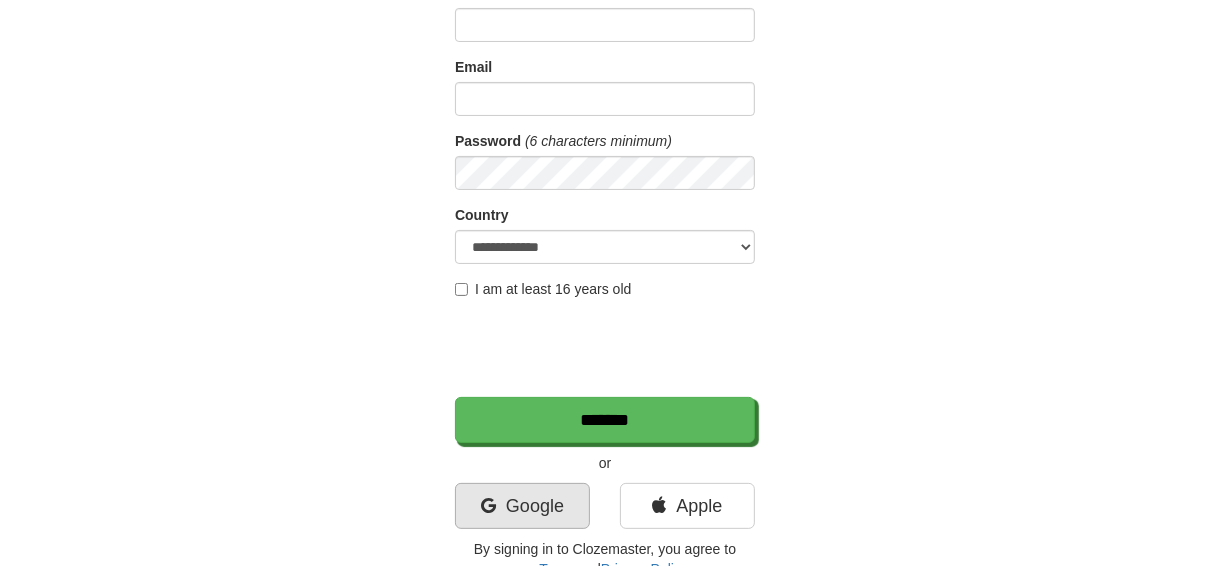 scroll, scrollTop: 240, scrollLeft: 0, axis: vertical 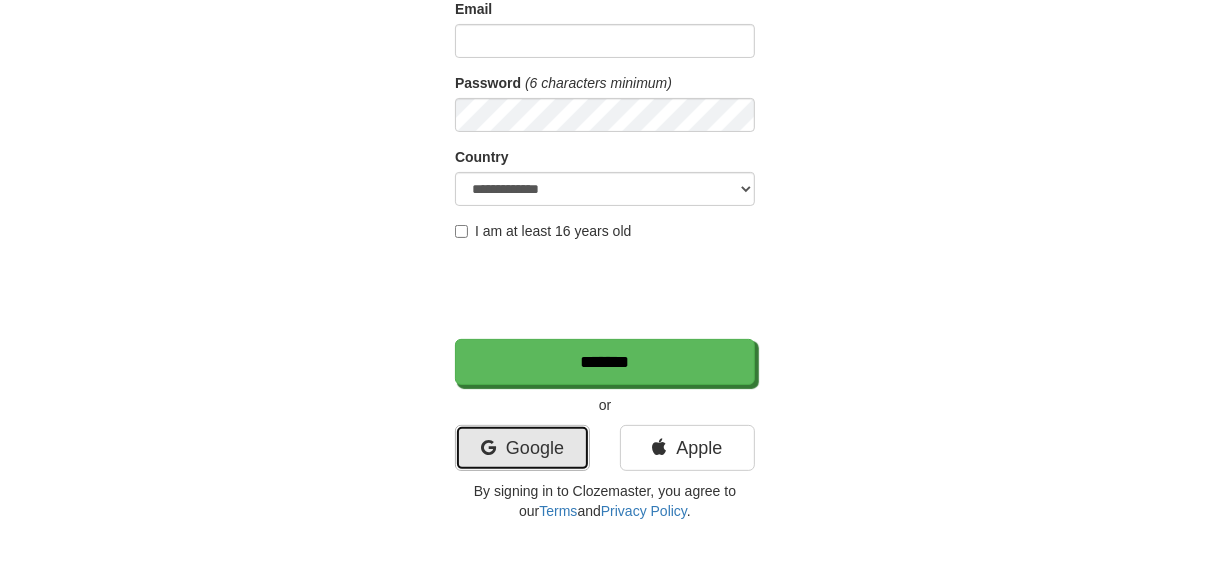 click on "Google" at bounding box center [522, 448] 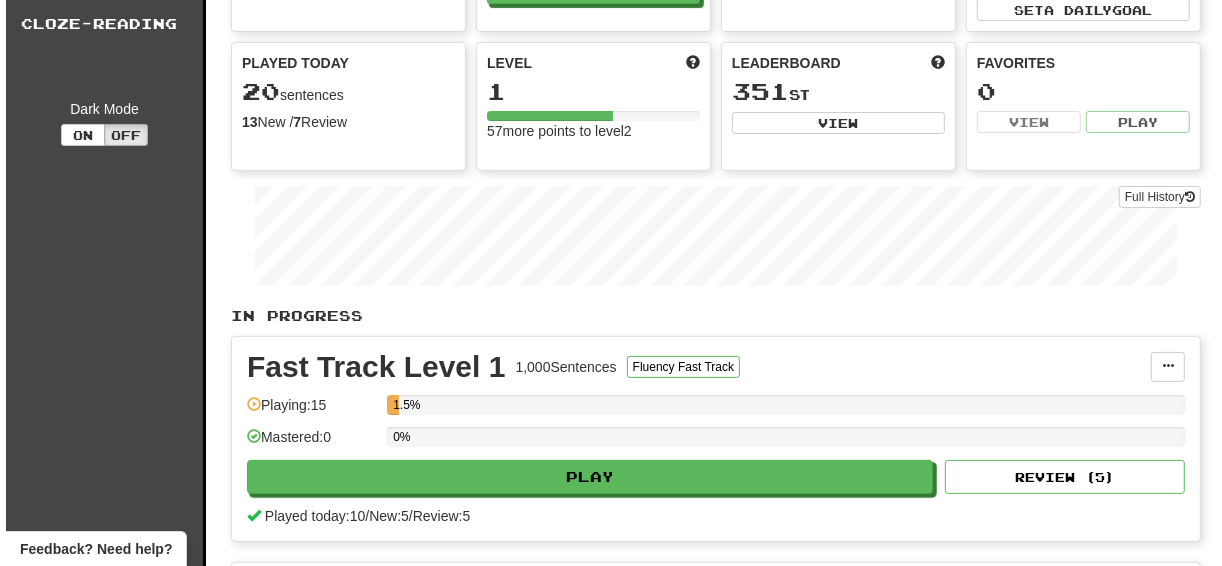 scroll, scrollTop: 0, scrollLeft: 0, axis: both 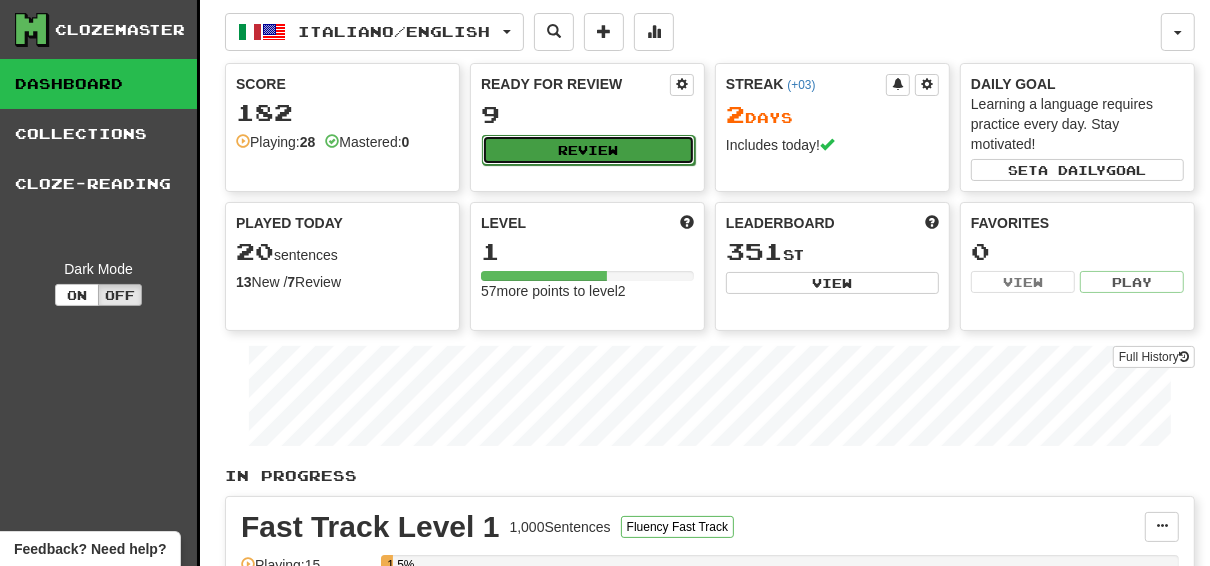 click on "Review" at bounding box center [588, 150] 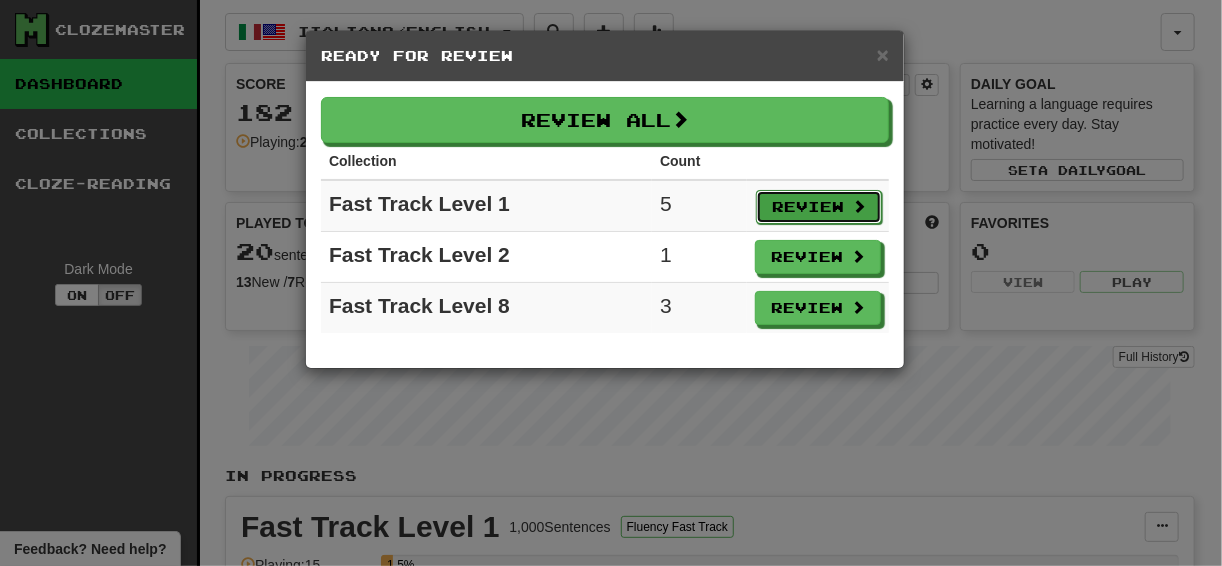 click on "Review" at bounding box center [819, 207] 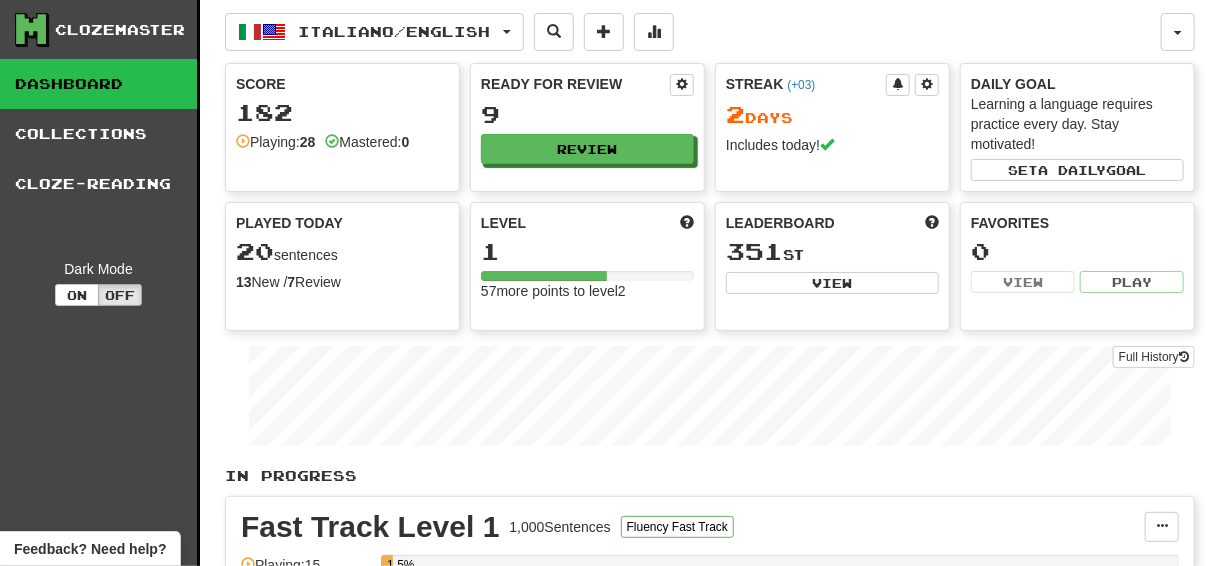 select on "**" 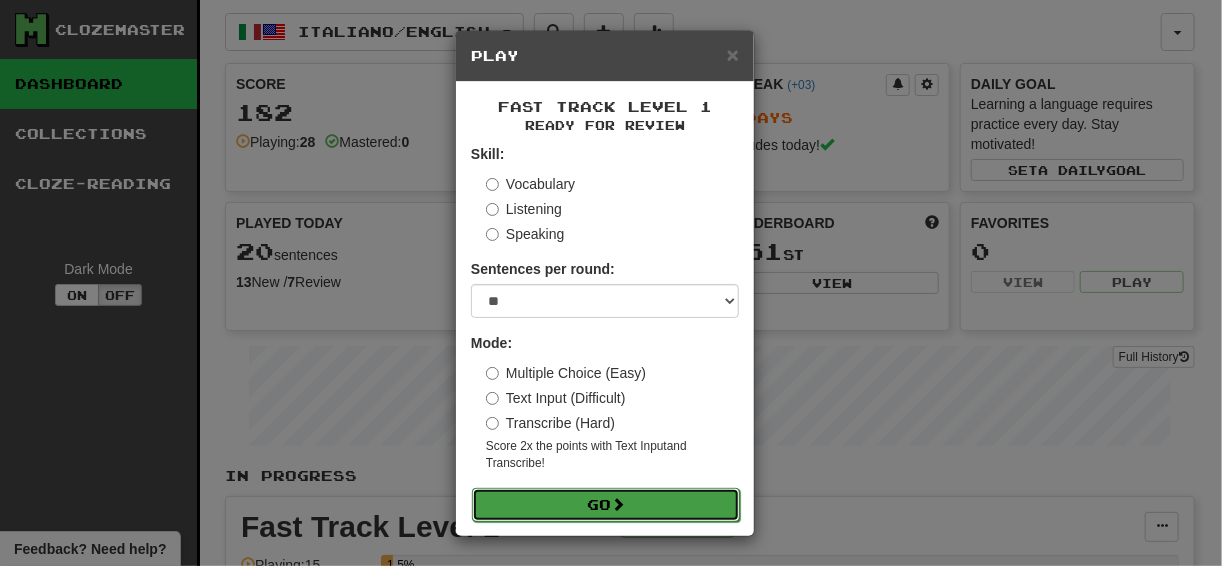click on "Go" at bounding box center (606, 505) 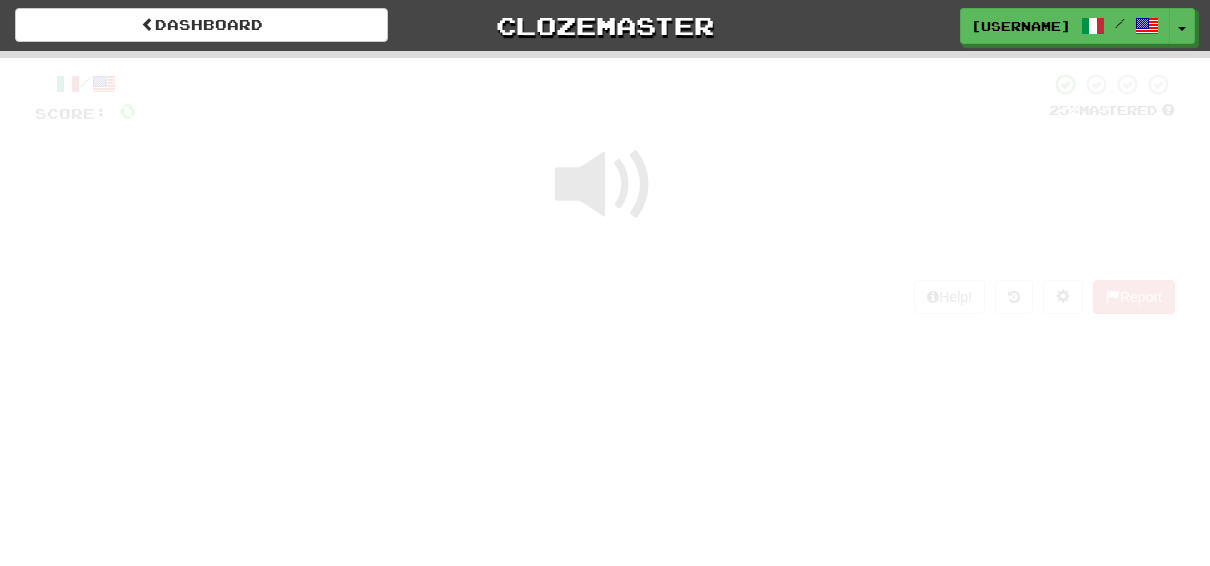 scroll, scrollTop: 0, scrollLeft: 0, axis: both 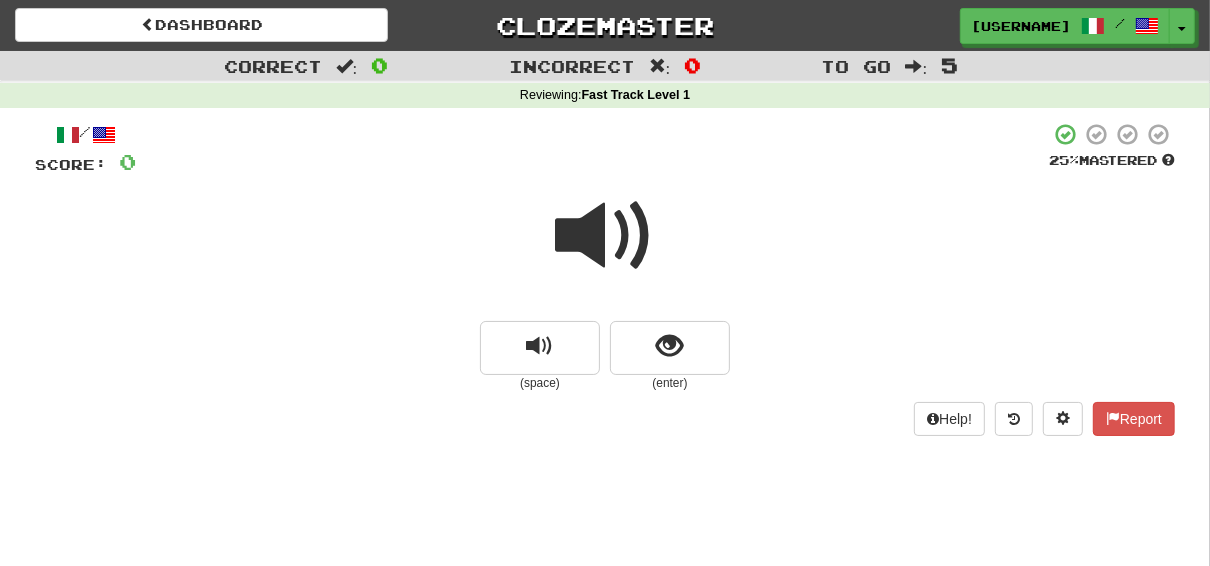 click on "/  Score:   0 25 %  Mastered (space) (enter)  Help!  Report" at bounding box center [605, 285] 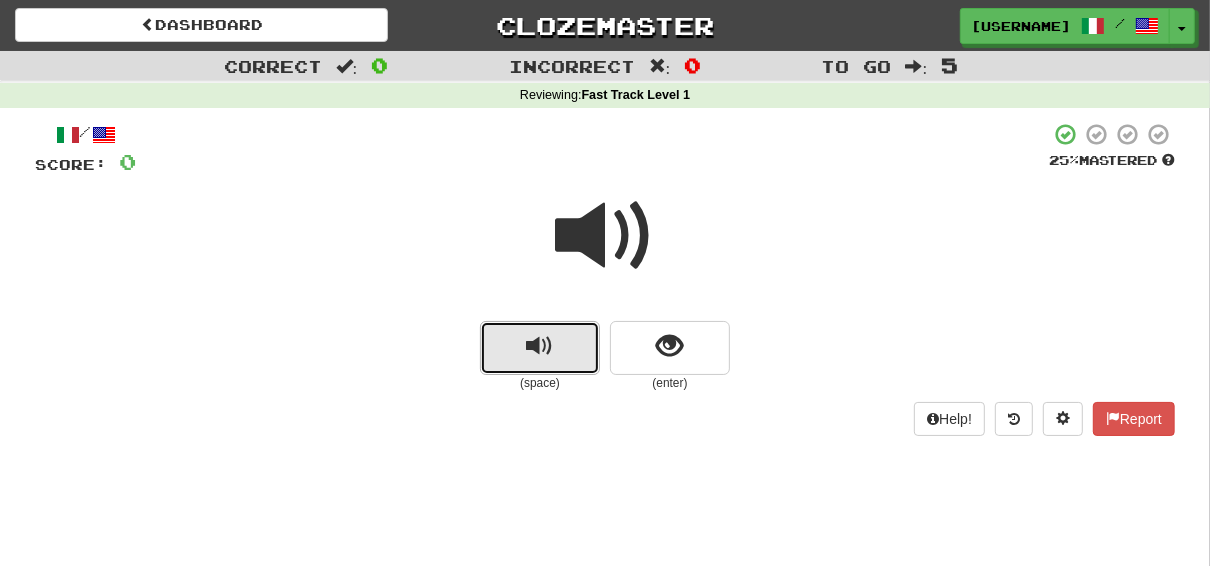 click at bounding box center [540, 346] 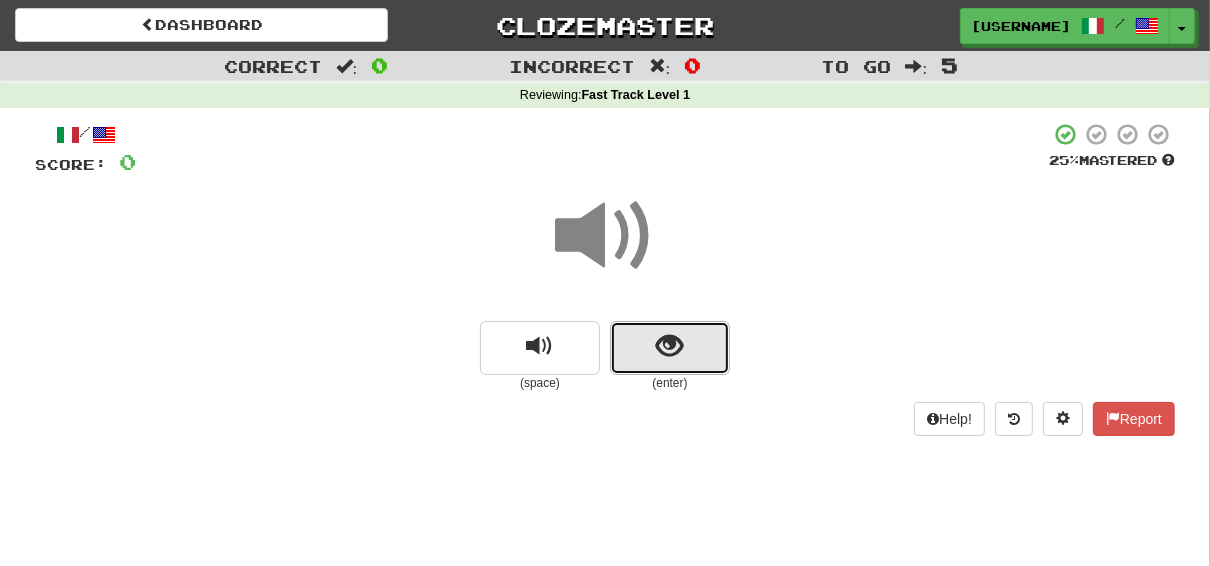 click at bounding box center (670, 346) 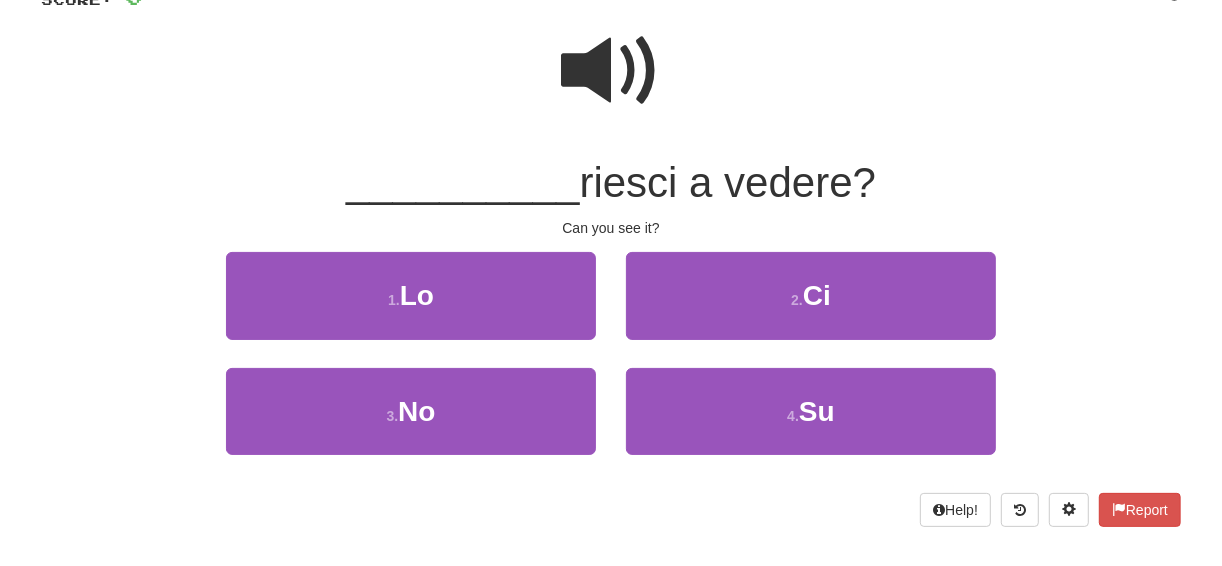scroll, scrollTop: 160, scrollLeft: 0, axis: vertical 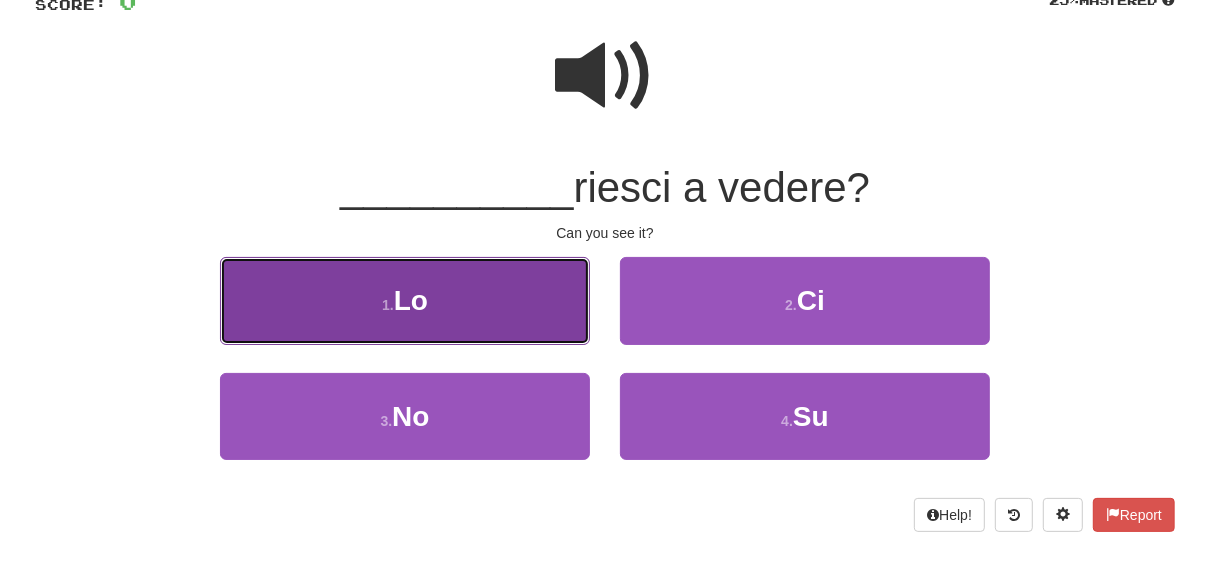 click on "1 .  Lo" at bounding box center [405, 300] 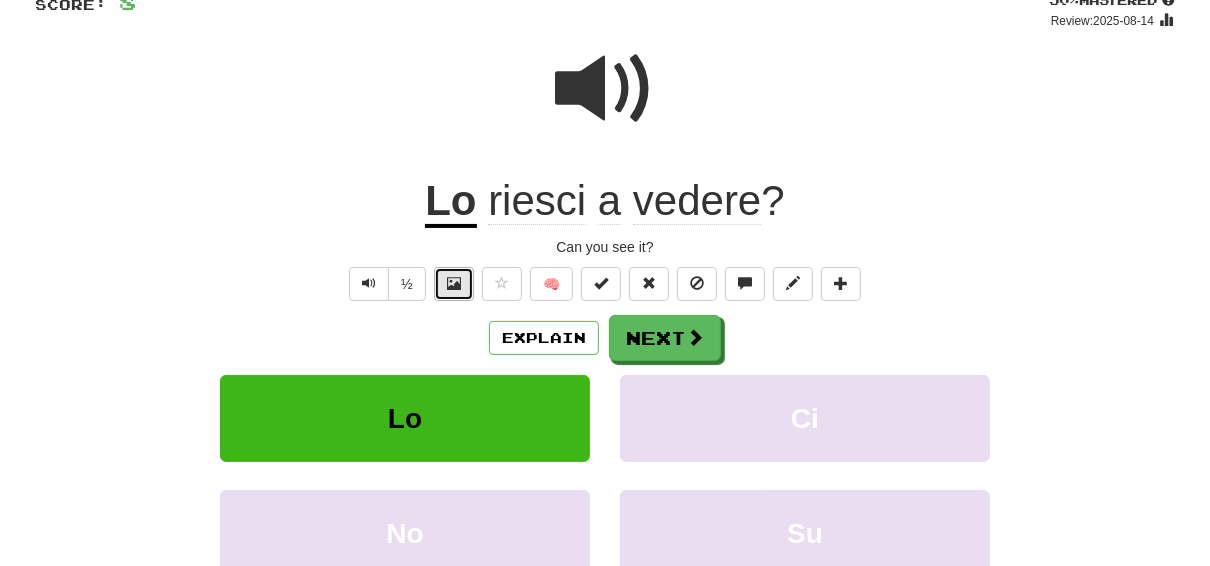 click at bounding box center [454, 283] 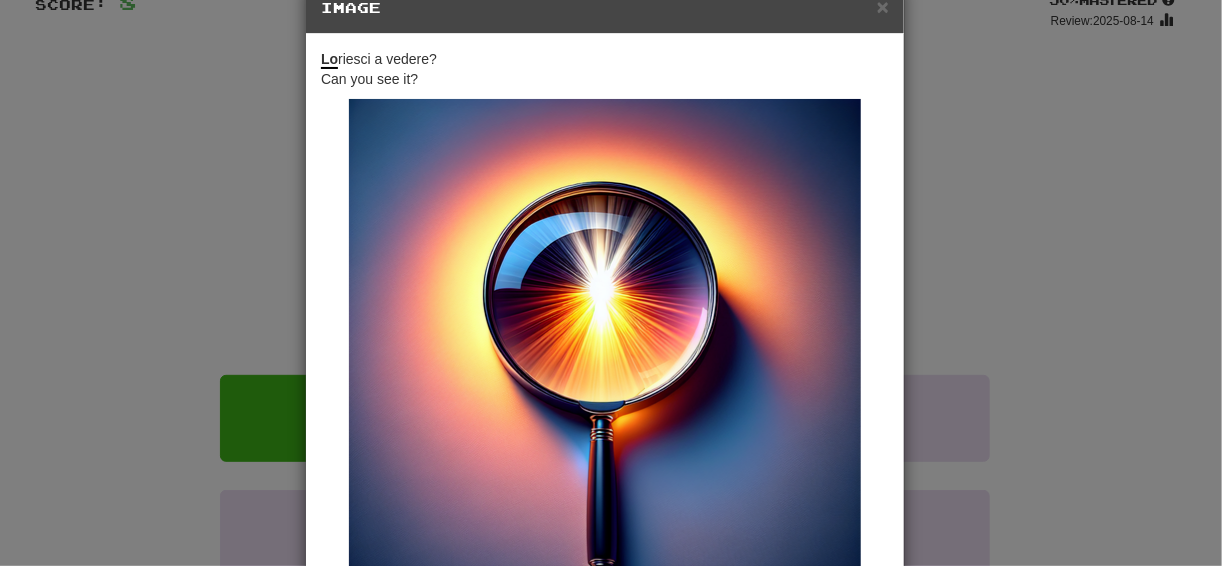 scroll, scrollTop: 0, scrollLeft: 0, axis: both 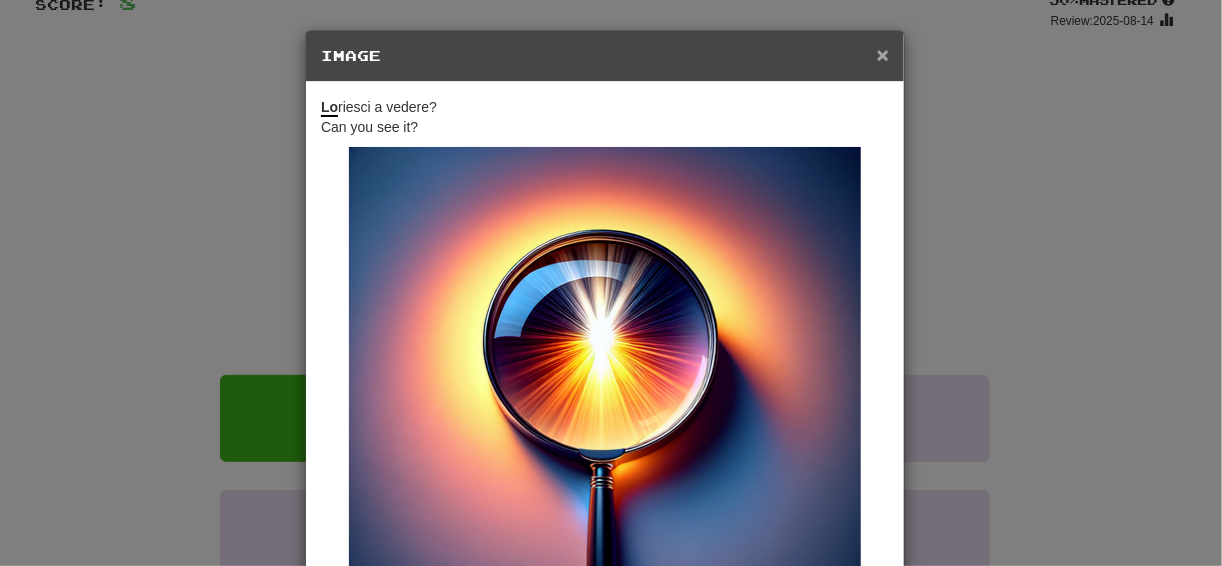 click on "×" at bounding box center [883, 54] 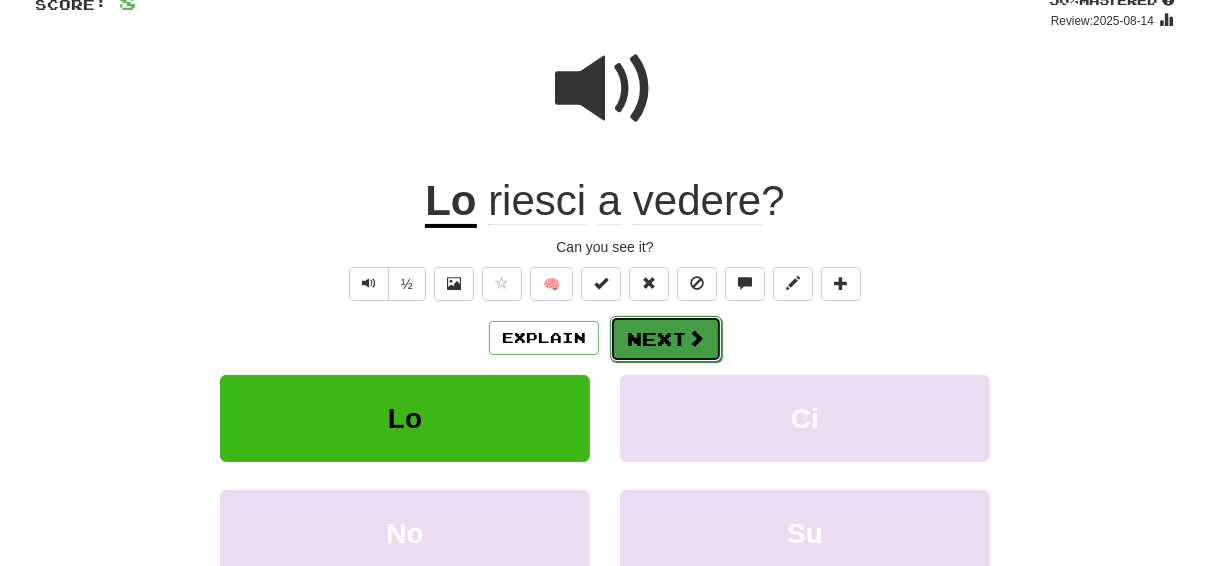 click on "Next" at bounding box center (666, 339) 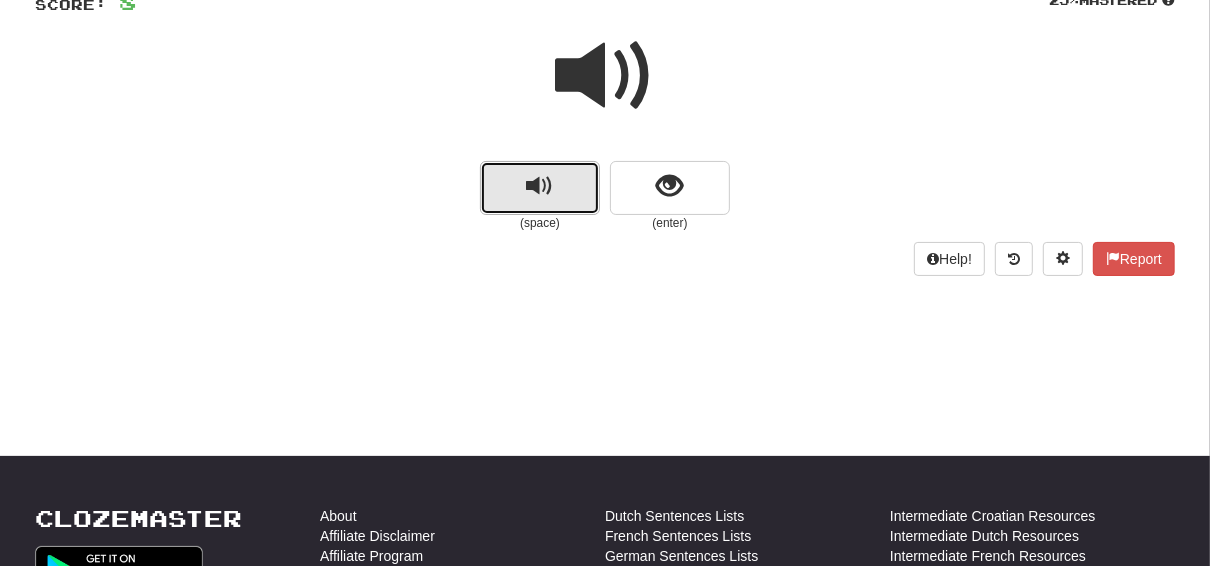 click at bounding box center [540, 188] 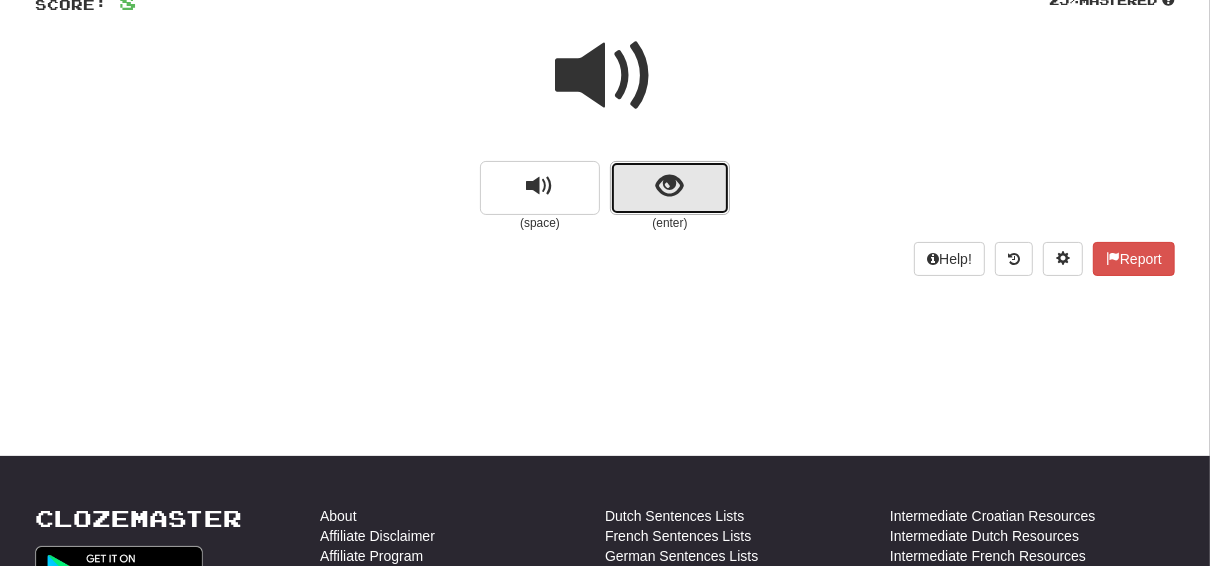 click at bounding box center [670, 186] 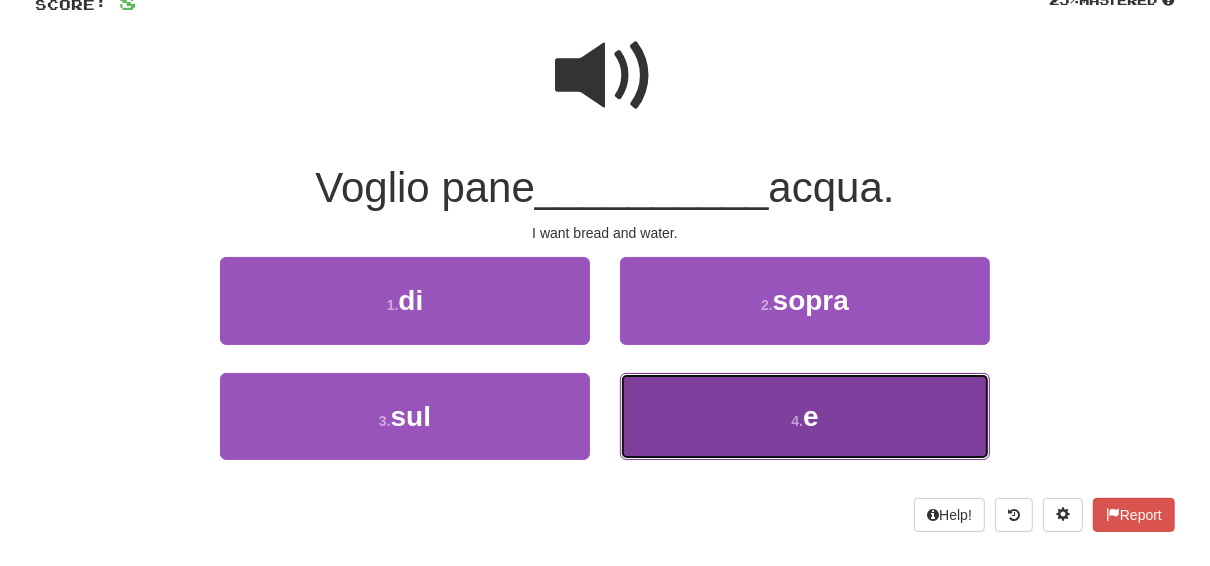 click on "e" at bounding box center [811, 416] 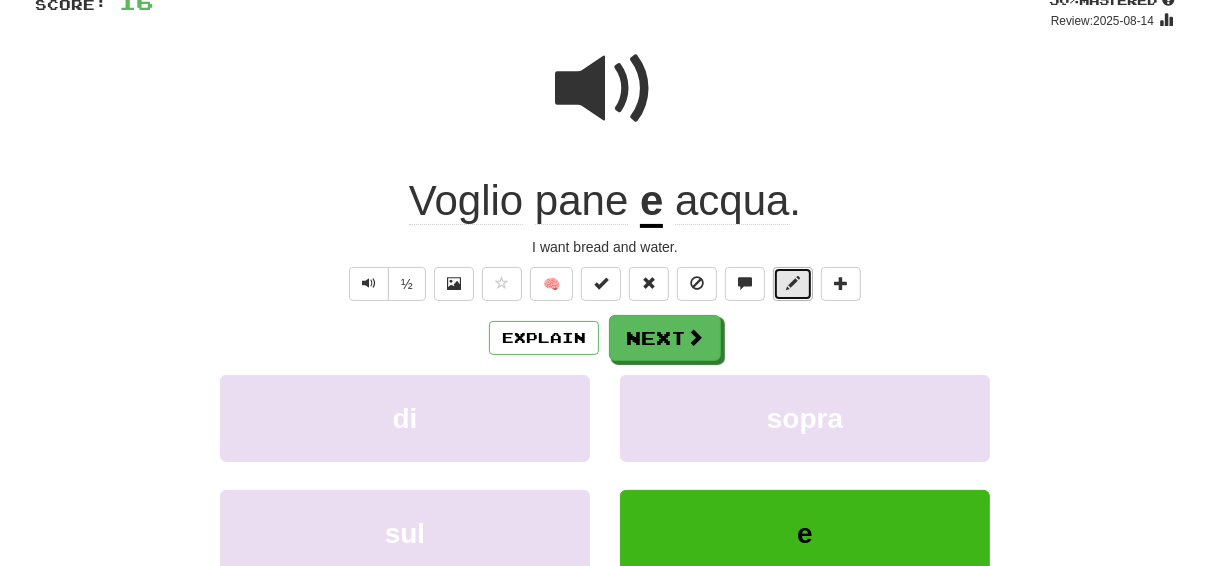 click at bounding box center [793, 283] 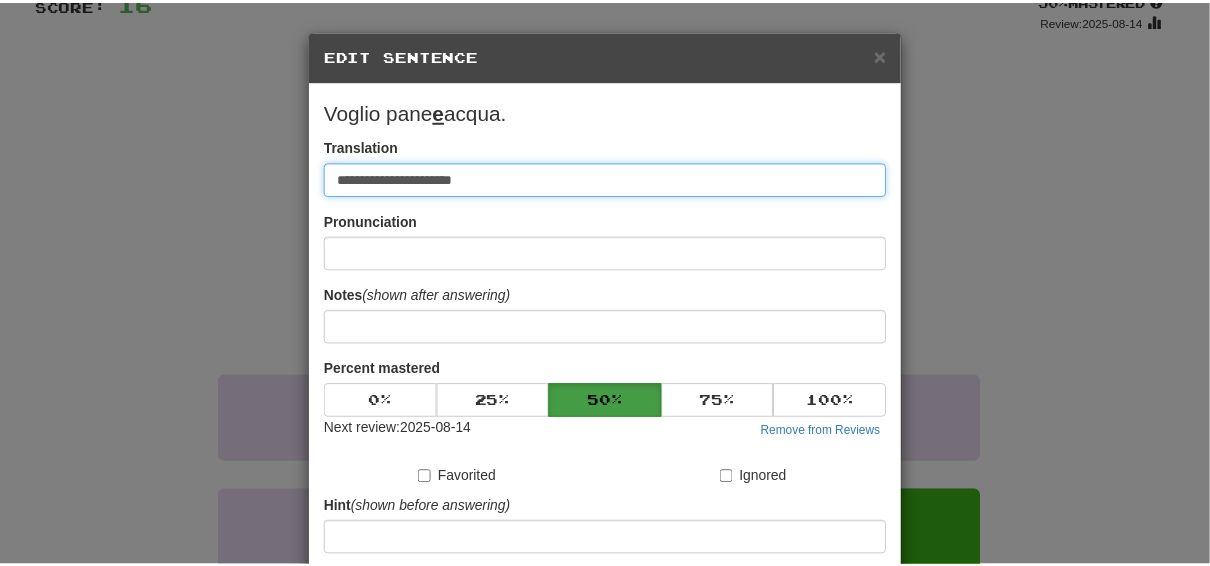 scroll, scrollTop: 0, scrollLeft: 0, axis: both 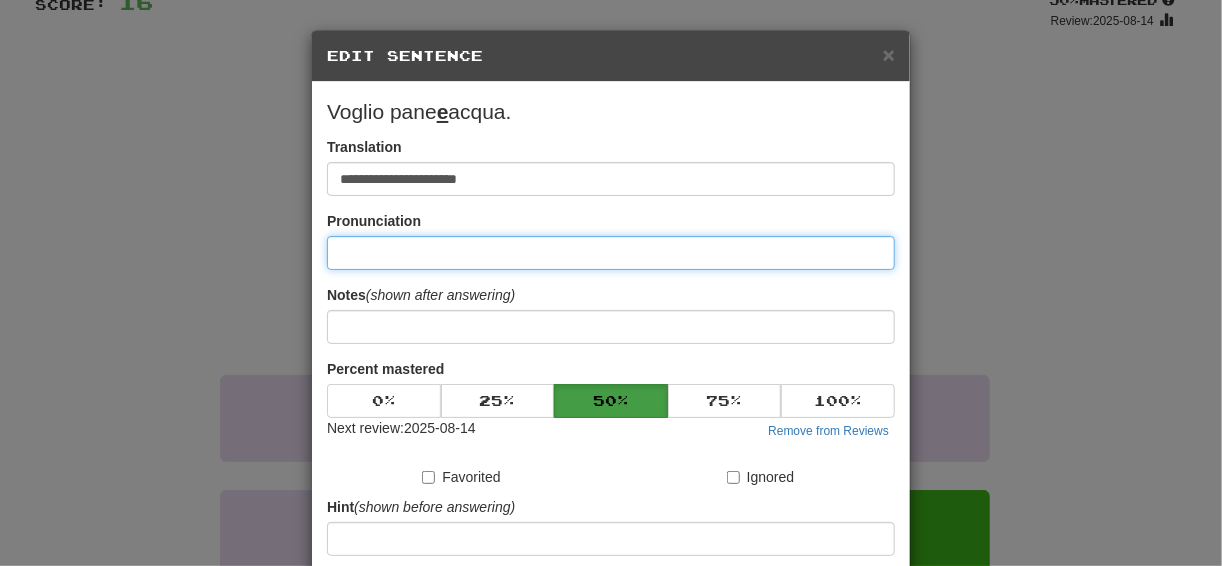 click at bounding box center (611, 253) 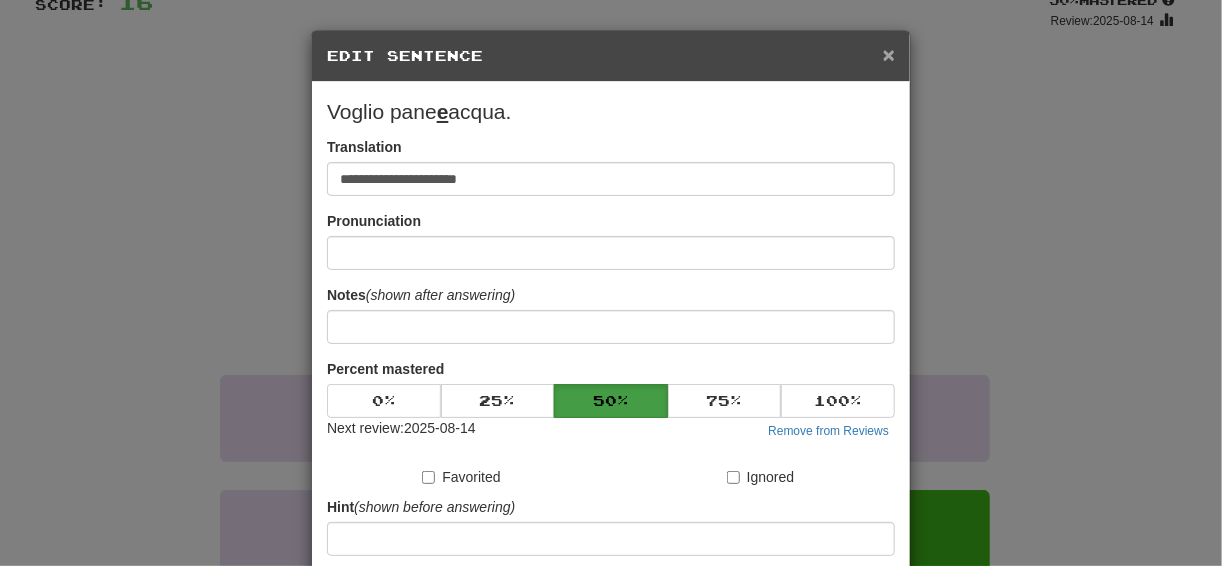 click on "×" at bounding box center [889, 54] 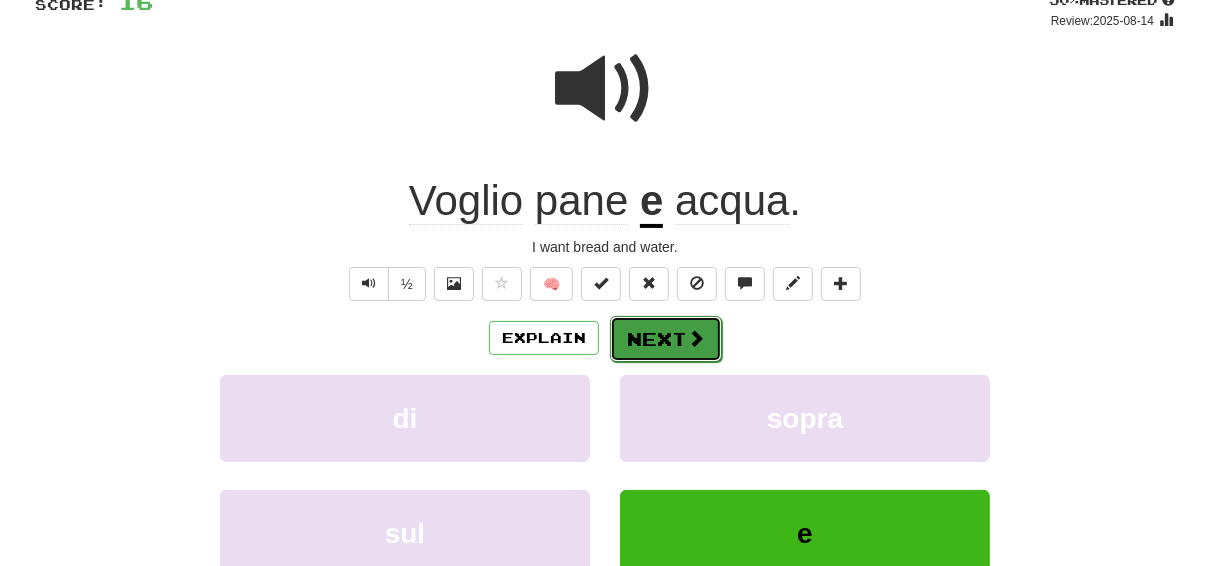 click at bounding box center (696, 338) 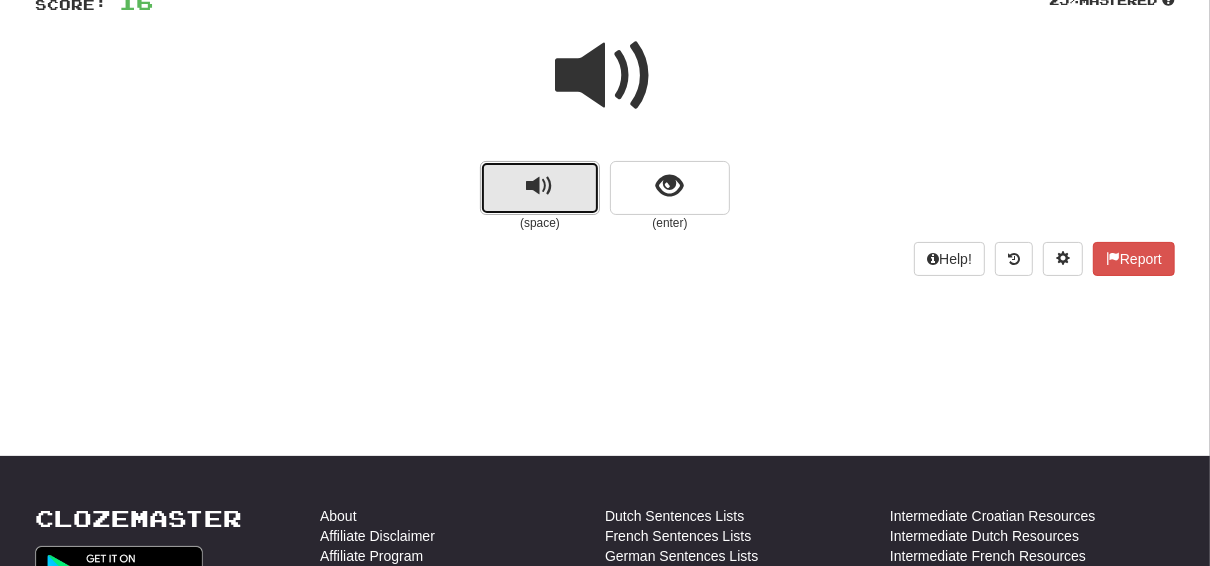 click at bounding box center [540, 188] 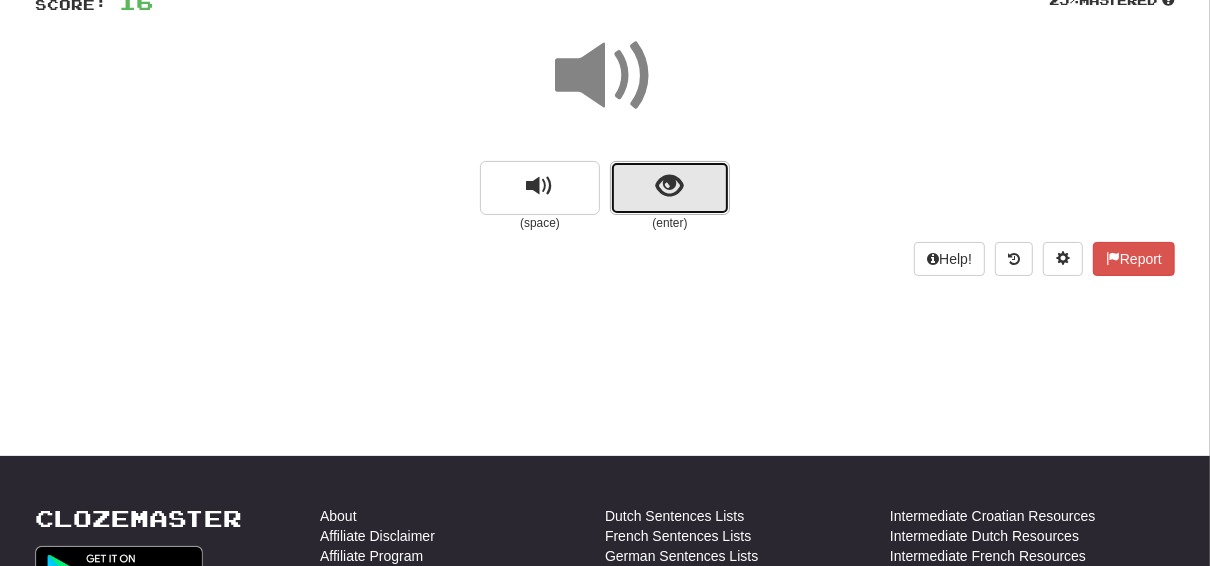 click at bounding box center [670, 188] 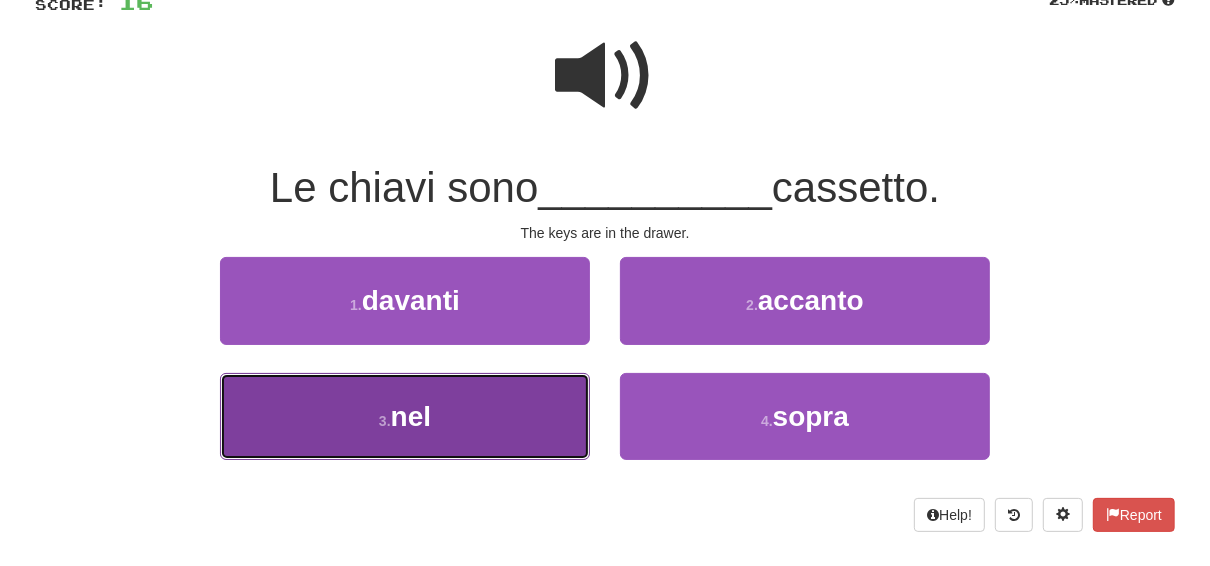 click on "nel" at bounding box center (411, 416) 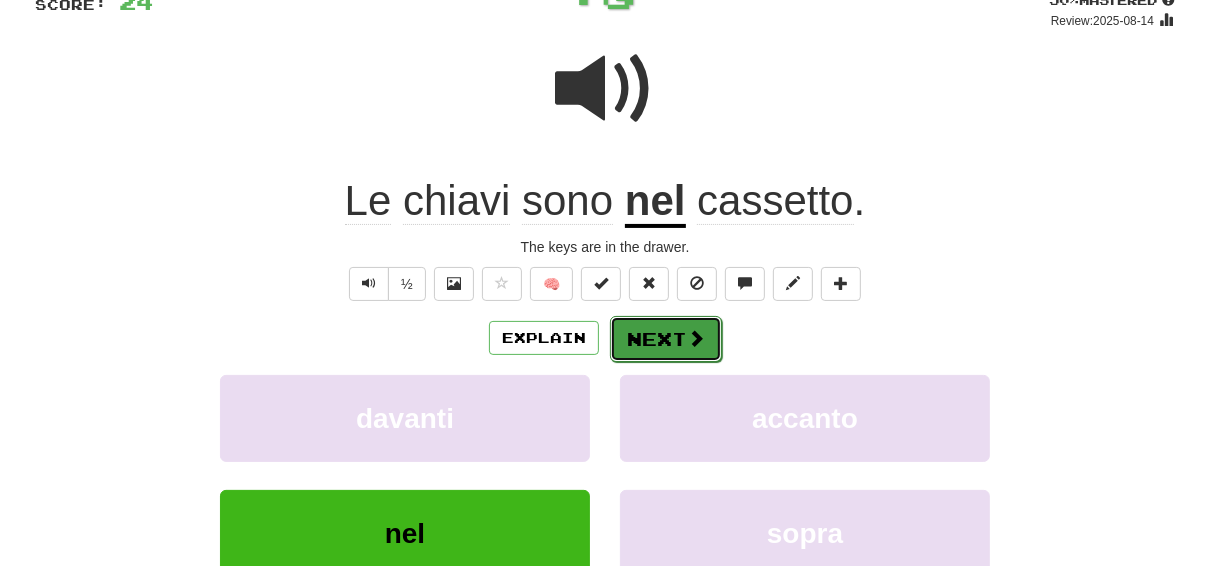 click on "Next" at bounding box center (666, 339) 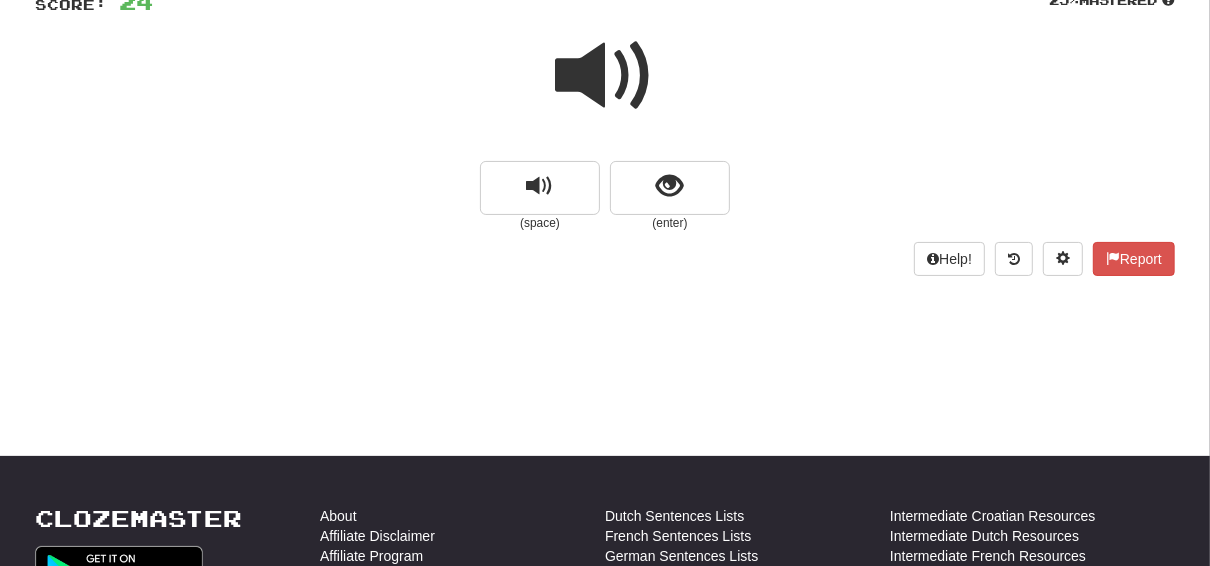 click at bounding box center [670, 188] 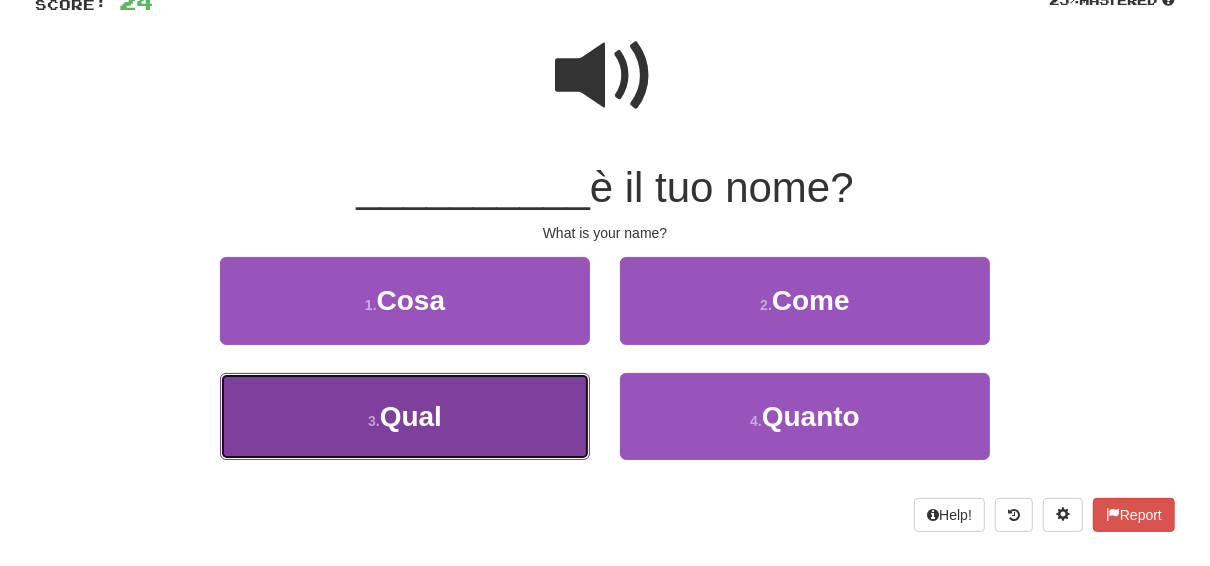 click on "Qual" at bounding box center (411, 416) 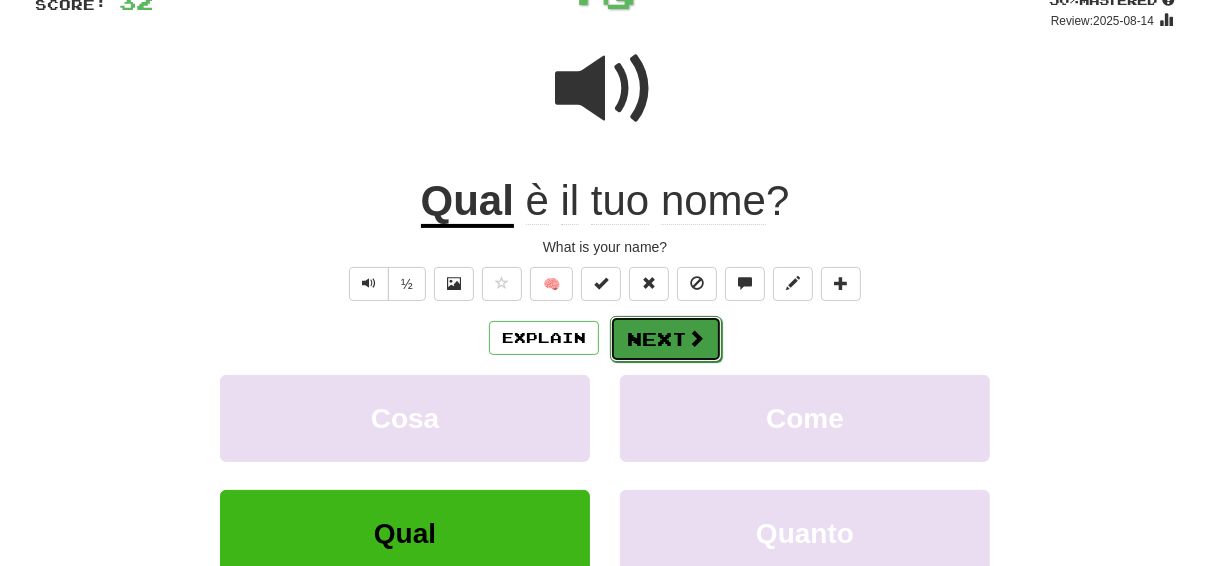click on "Next" at bounding box center (666, 339) 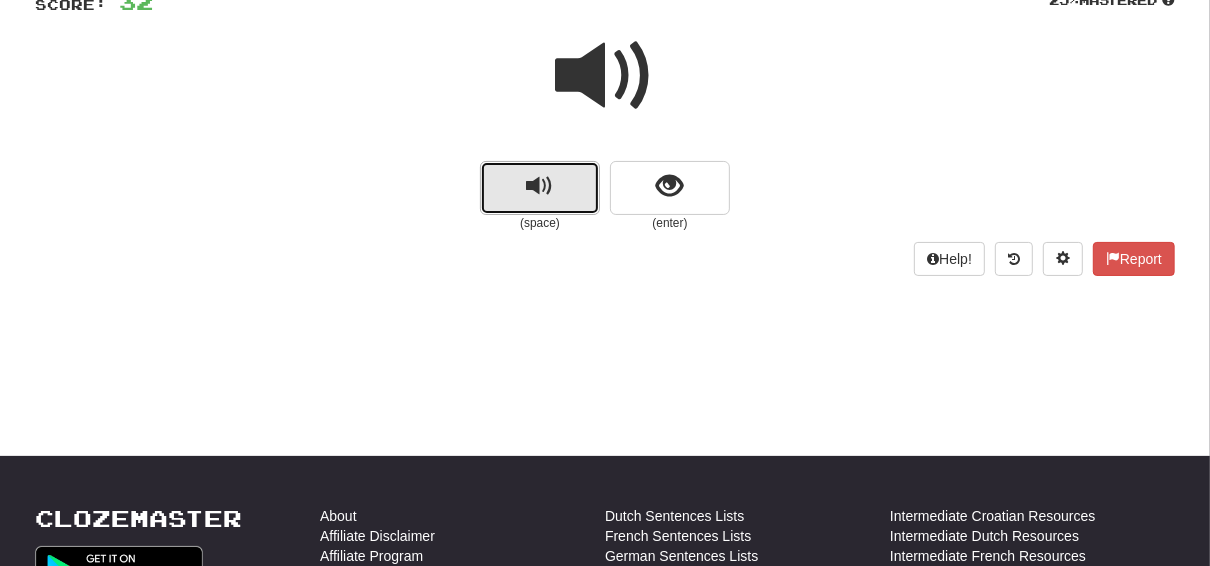 click at bounding box center [540, 188] 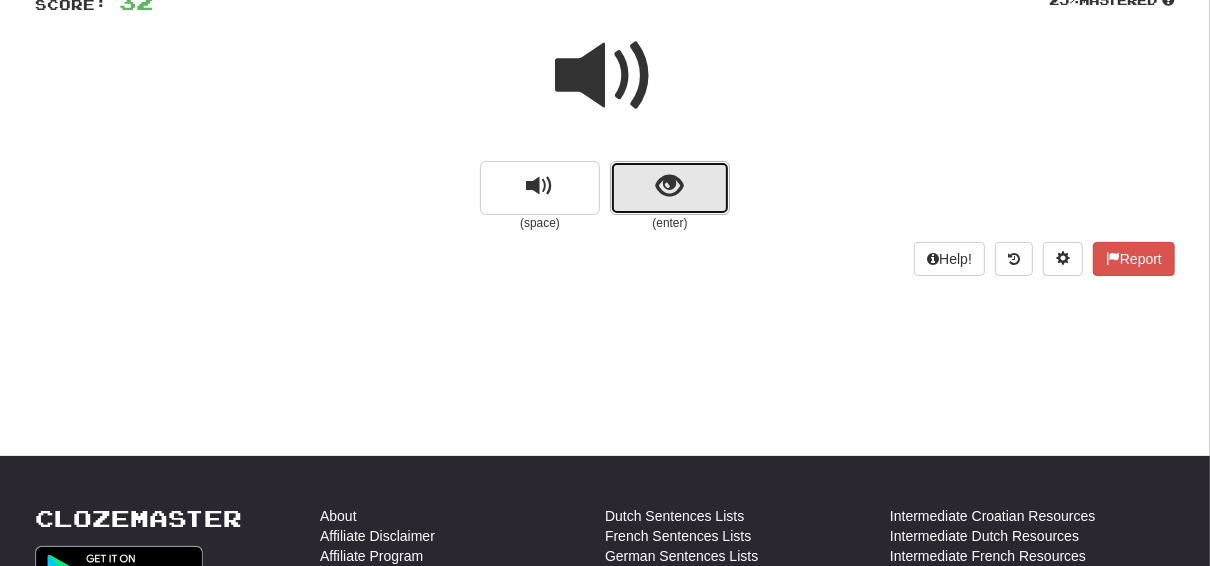 click at bounding box center (670, 186) 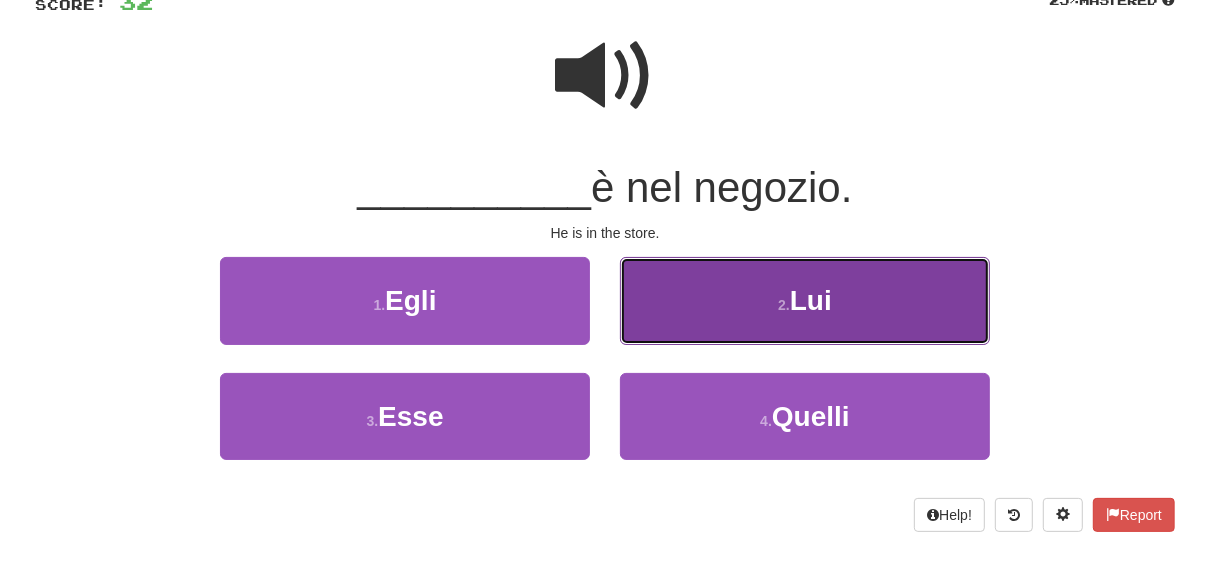 click on "2 ." at bounding box center (784, 305) 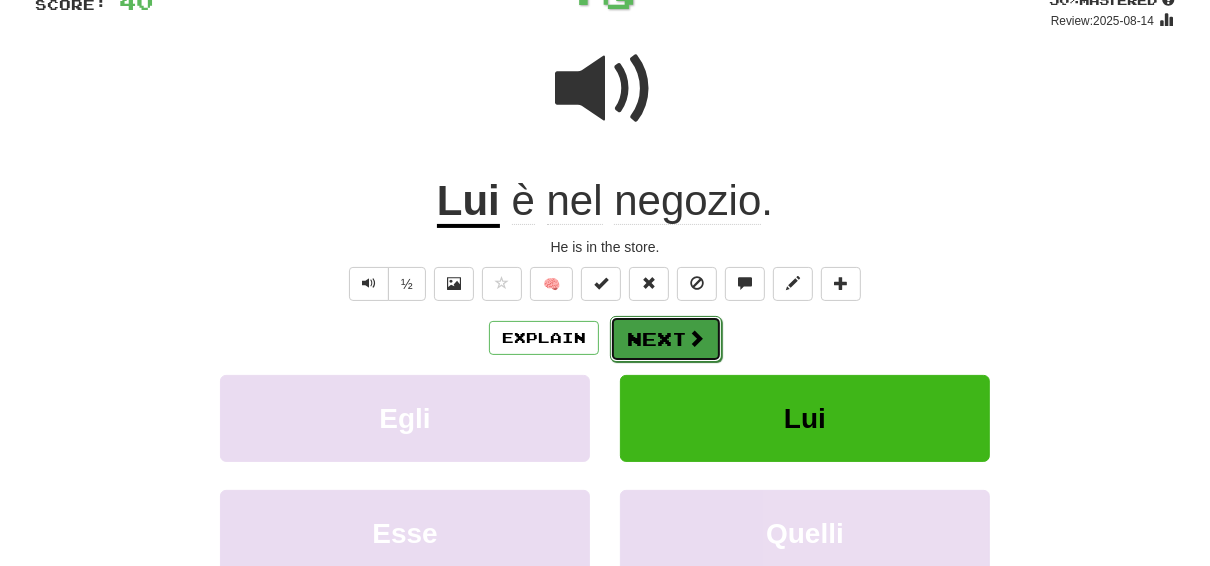 click on "Next" at bounding box center [666, 339] 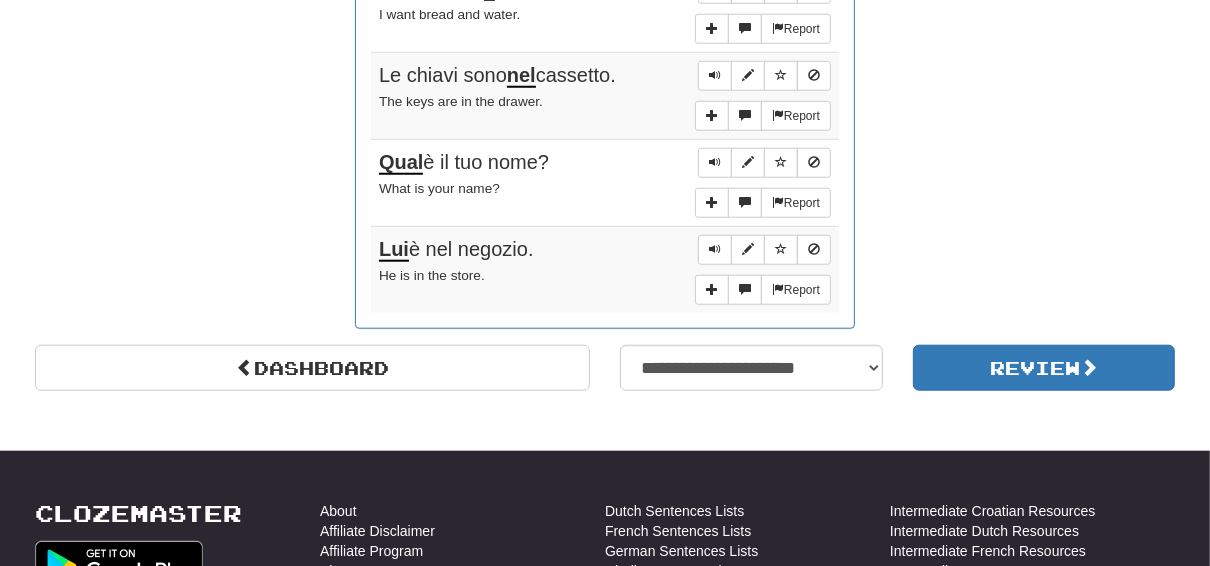 scroll, scrollTop: 1207, scrollLeft: 0, axis: vertical 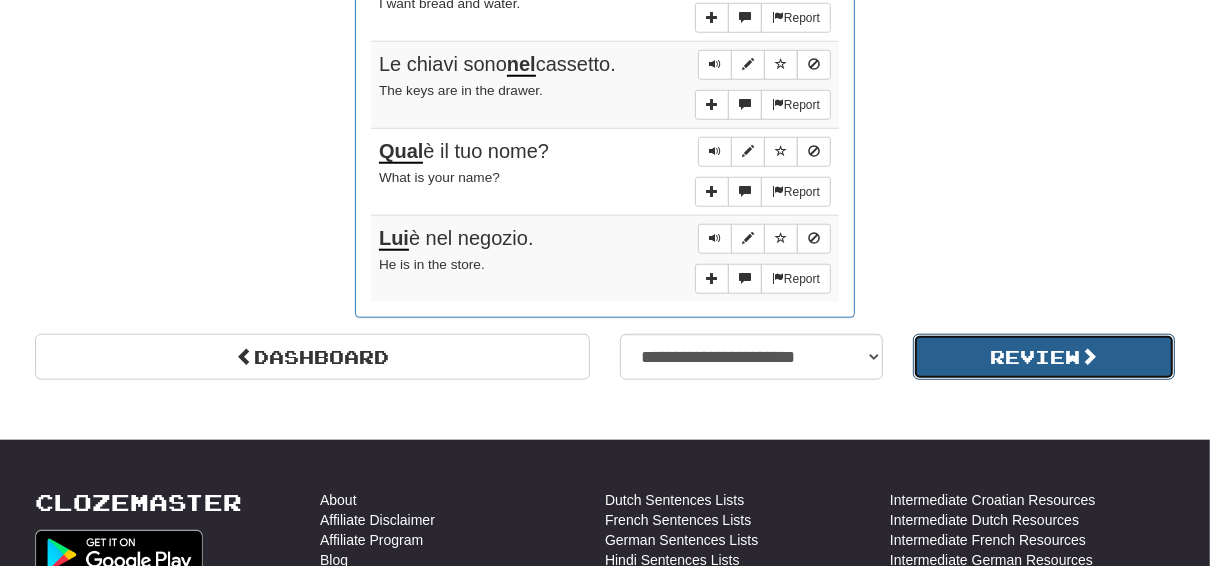 click on "Review" at bounding box center (1044, 357) 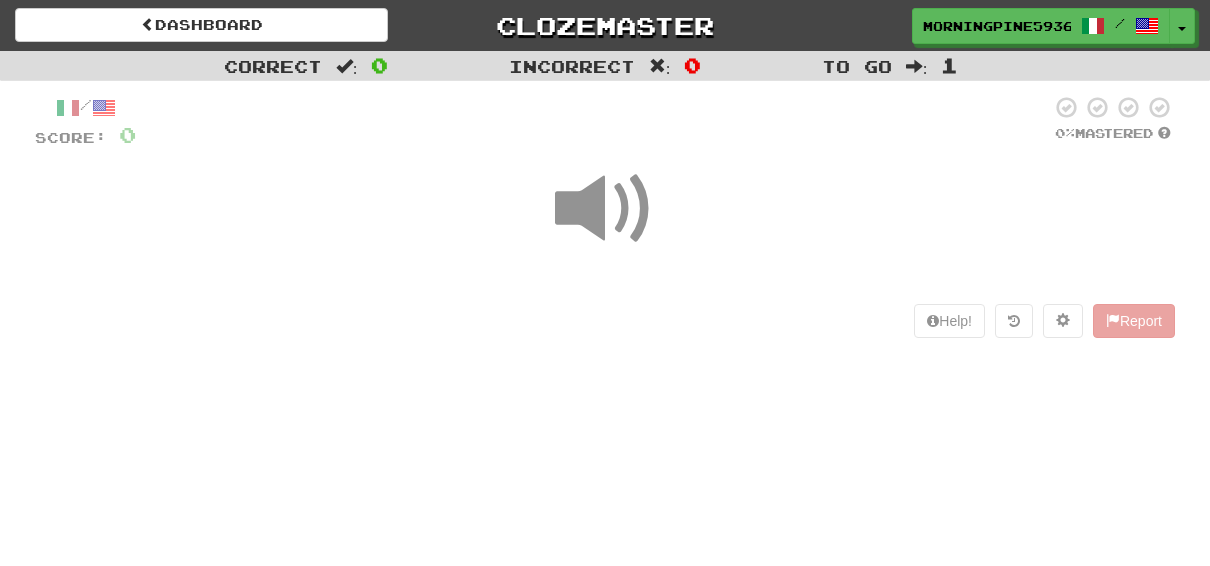 scroll, scrollTop: 0, scrollLeft: 0, axis: both 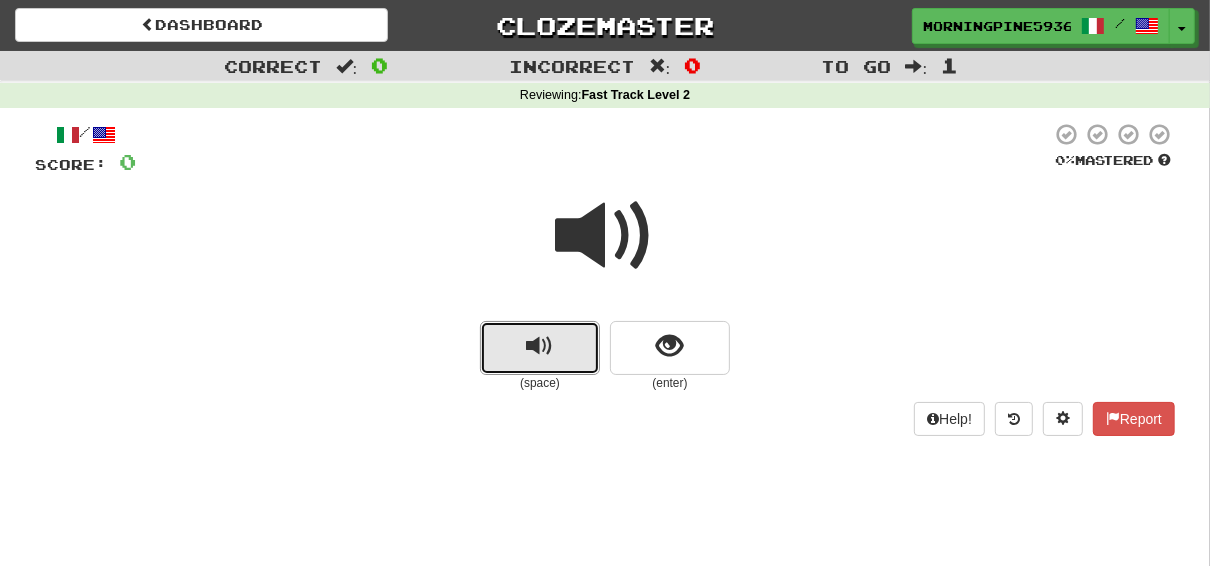 click at bounding box center (540, 348) 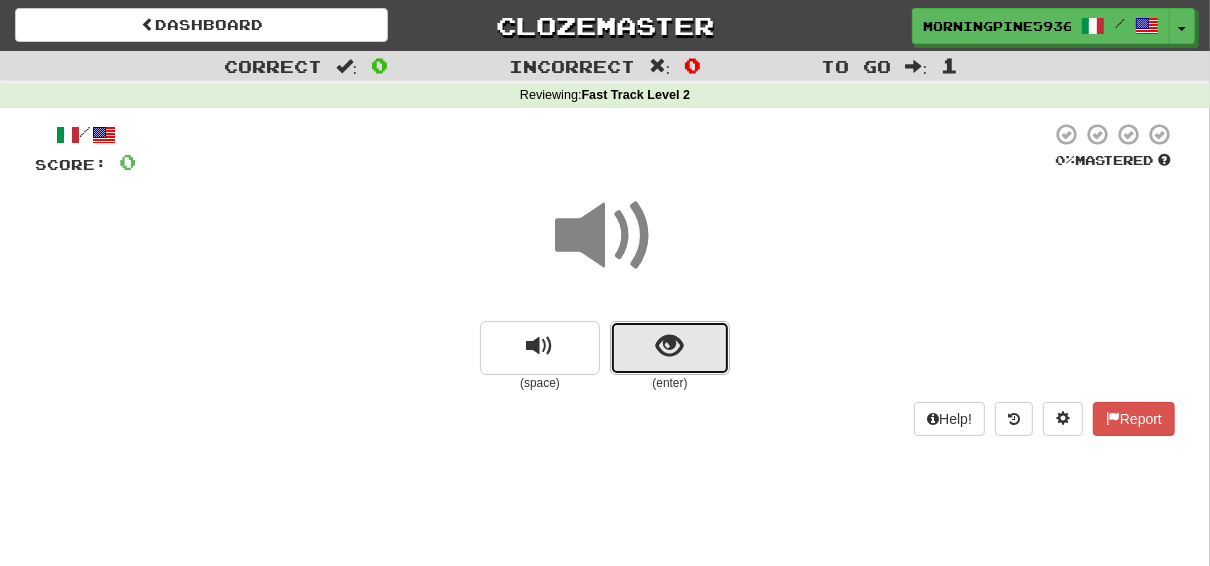 click at bounding box center (670, 346) 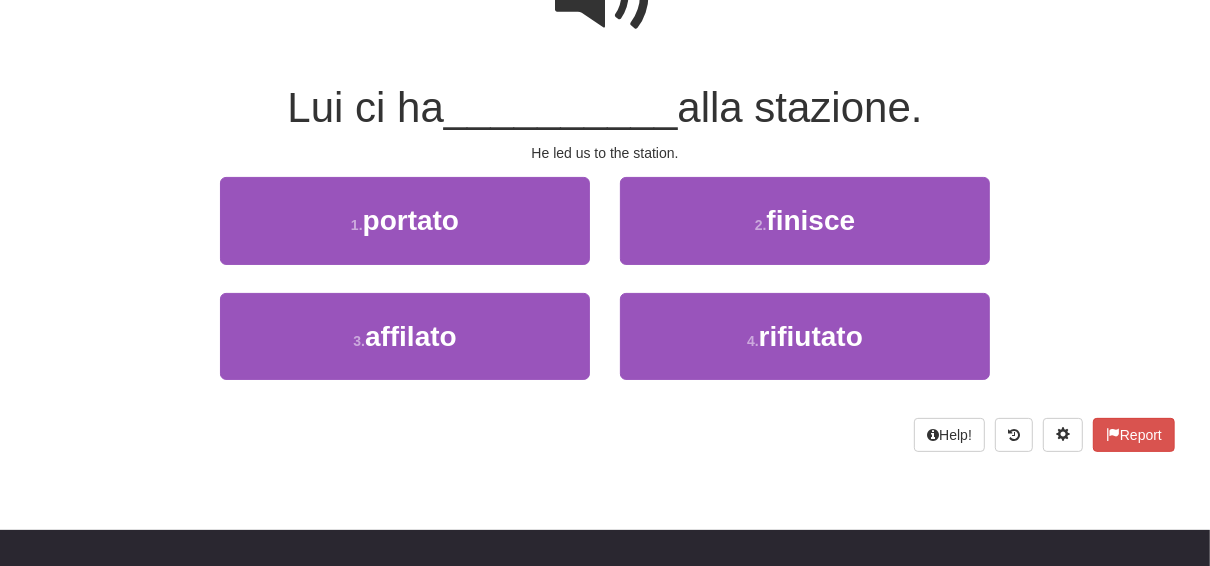 scroll, scrollTop: 160, scrollLeft: 0, axis: vertical 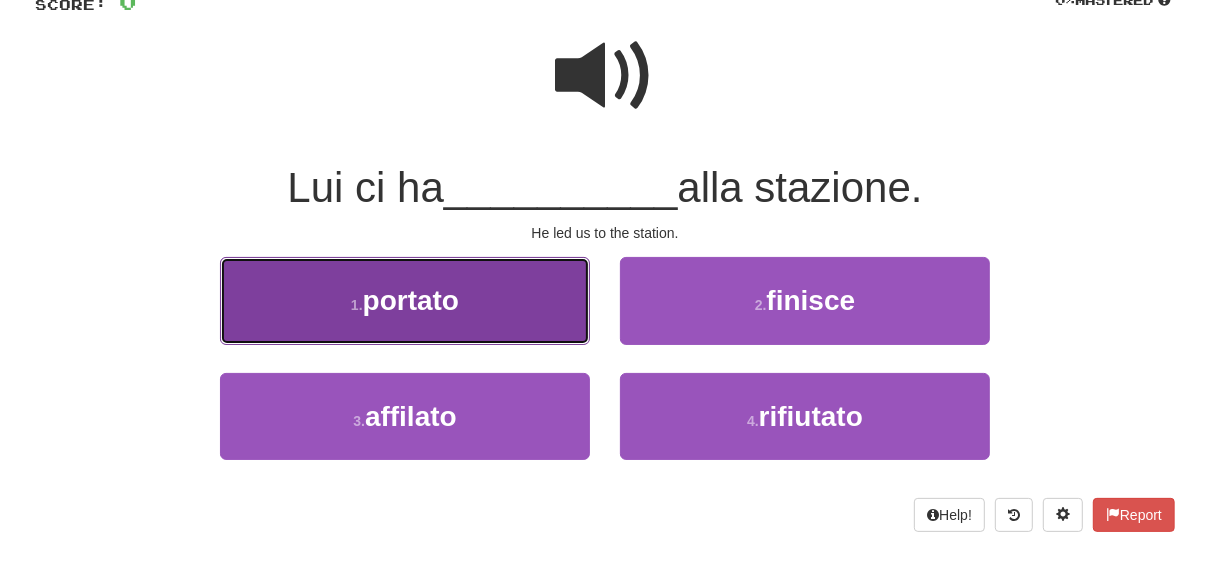 click on "portato" at bounding box center (411, 300) 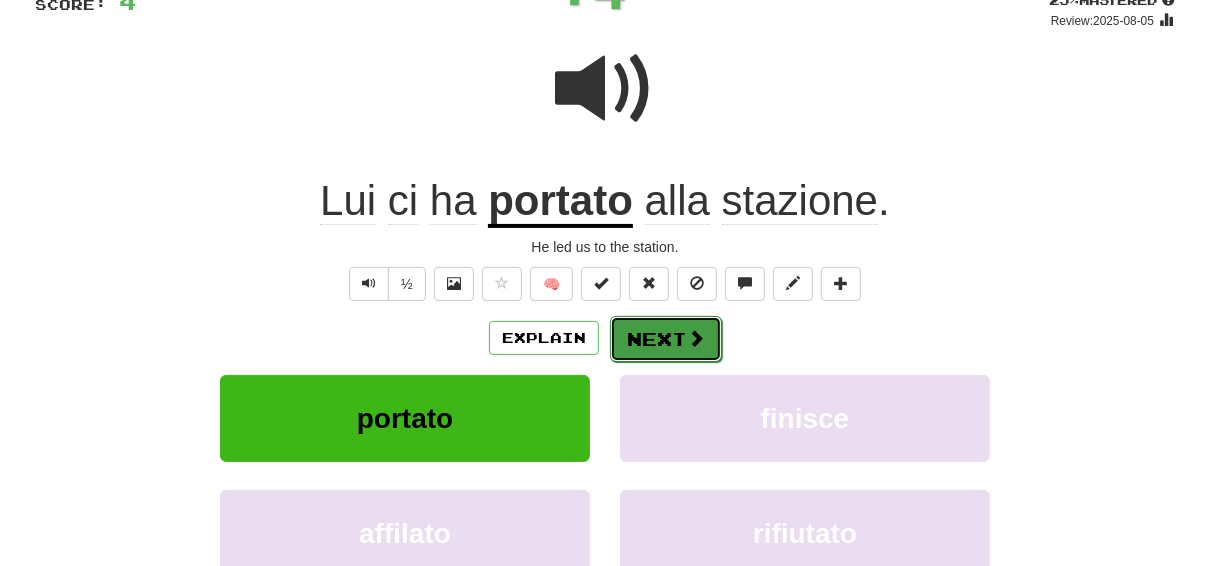 click on "Next" at bounding box center (666, 339) 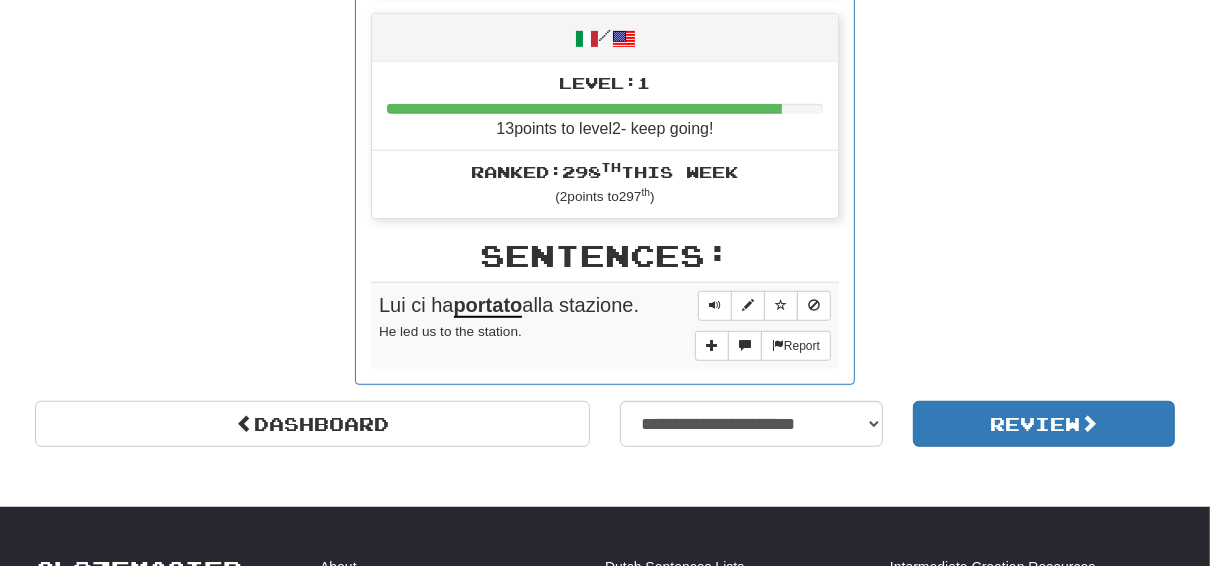 scroll, scrollTop: 967, scrollLeft: 0, axis: vertical 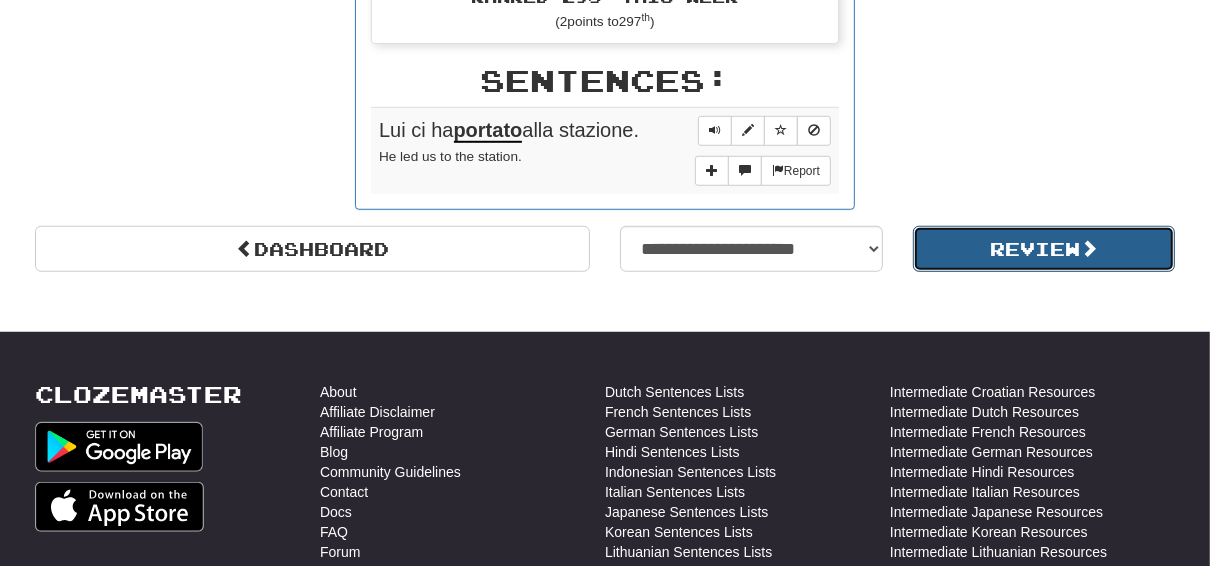 click on "Review" at bounding box center [1044, 249] 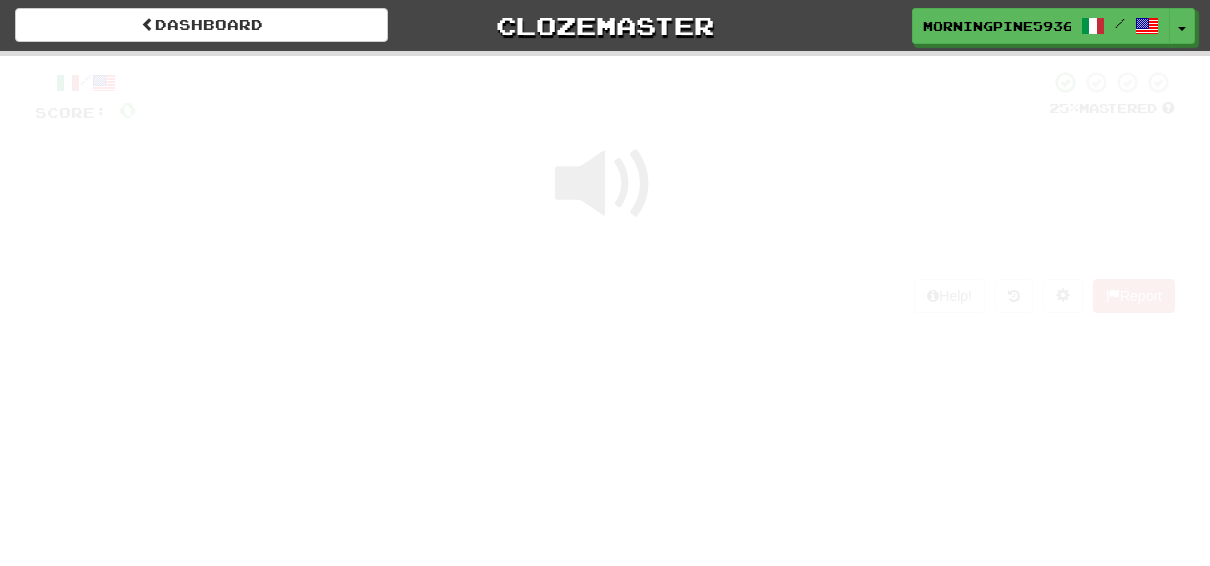 scroll, scrollTop: 0, scrollLeft: 0, axis: both 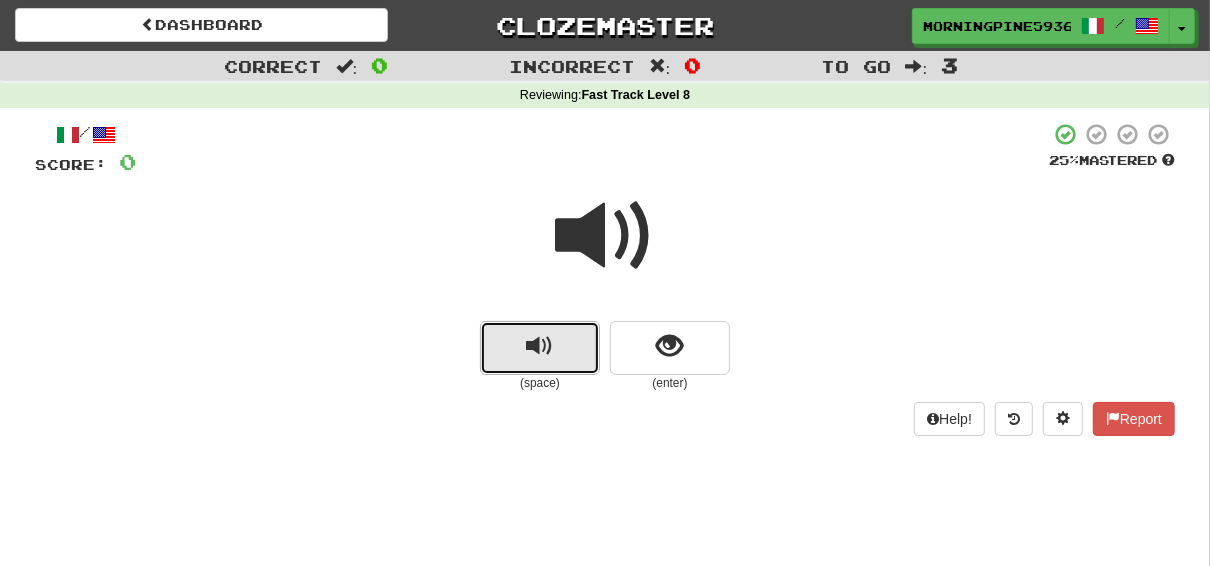 click at bounding box center (540, 346) 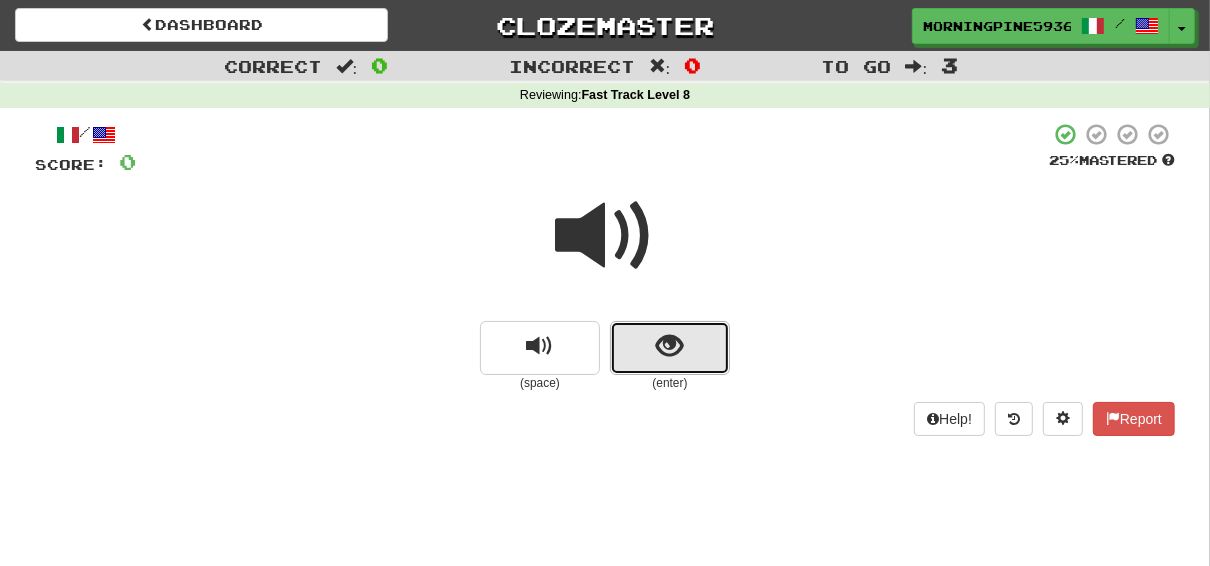 click at bounding box center [670, 346] 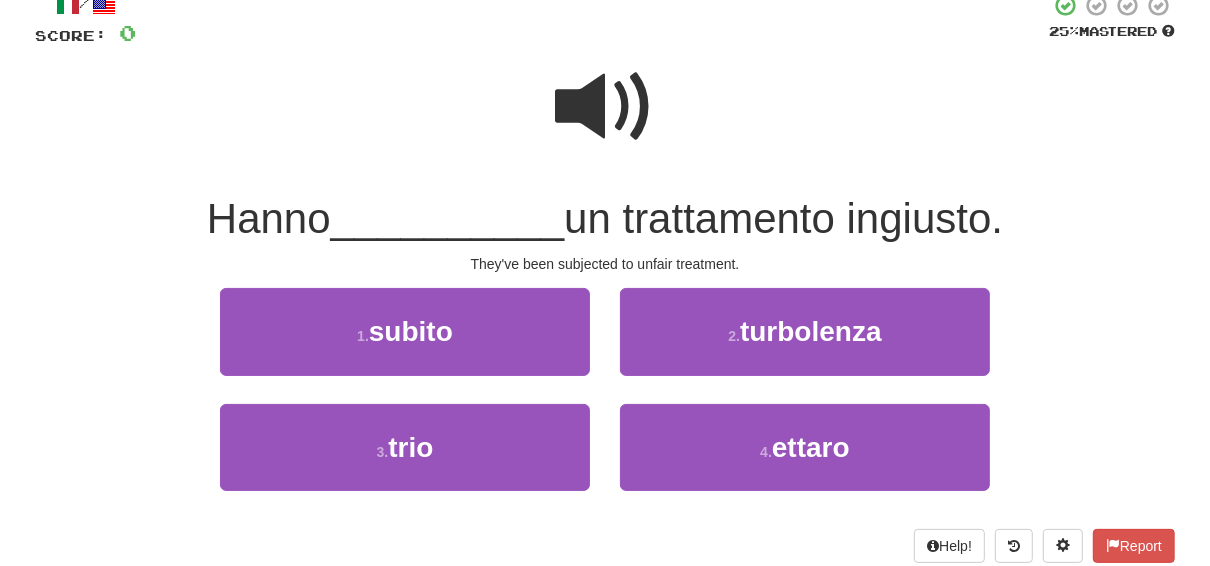scroll, scrollTop: 160, scrollLeft: 0, axis: vertical 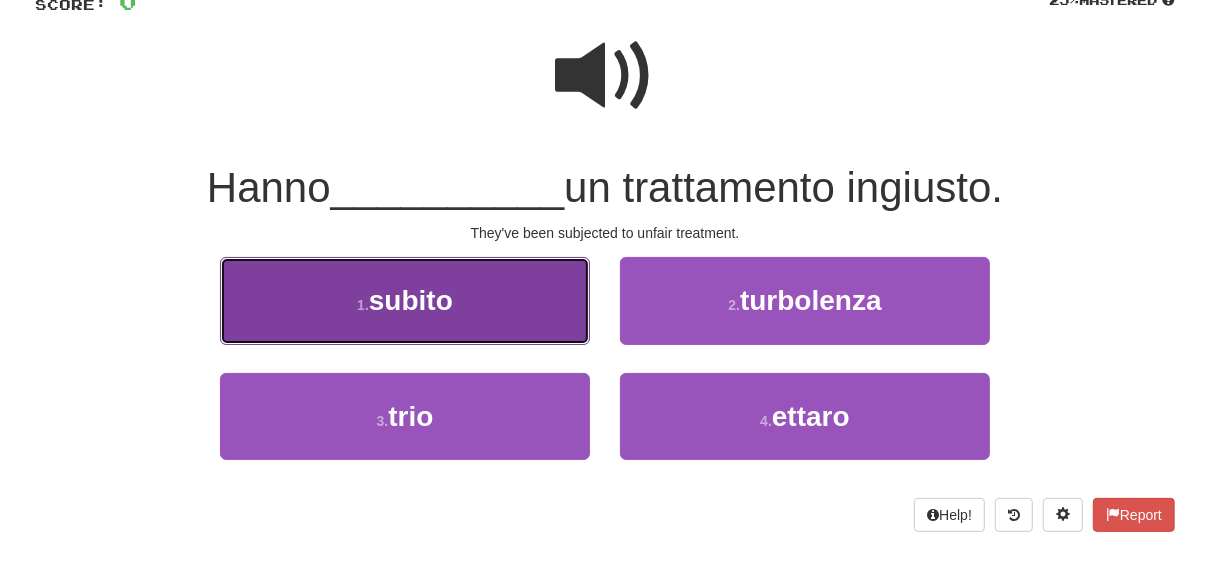 click on "1 .  subito" at bounding box center (405, 300) 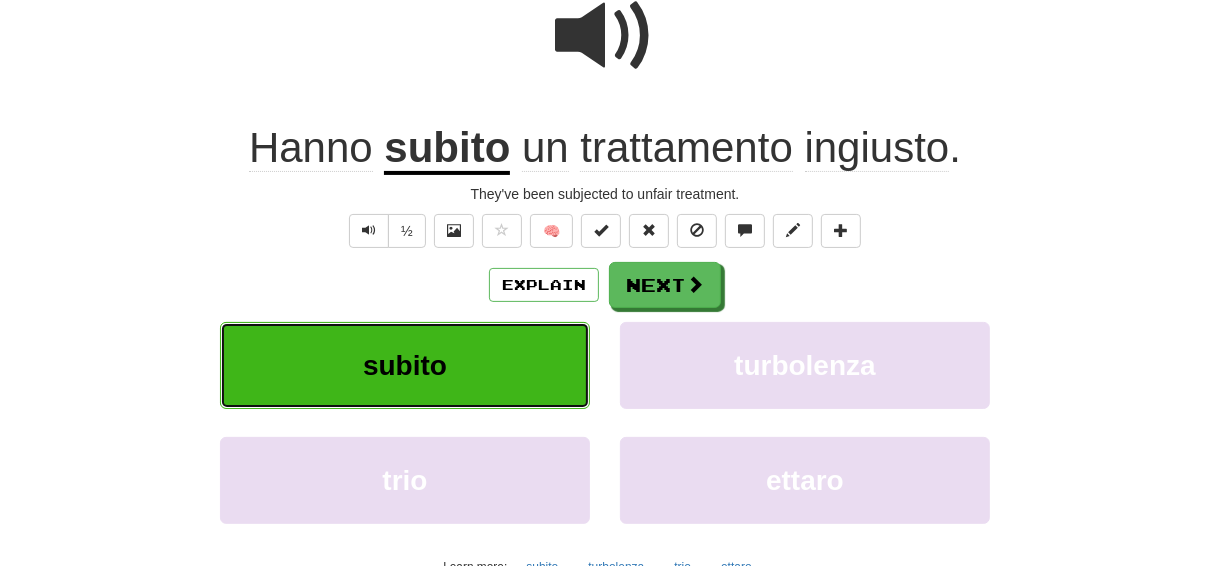 scroll, scrollTop: 240, scrollLeft: 0, axis: vertical 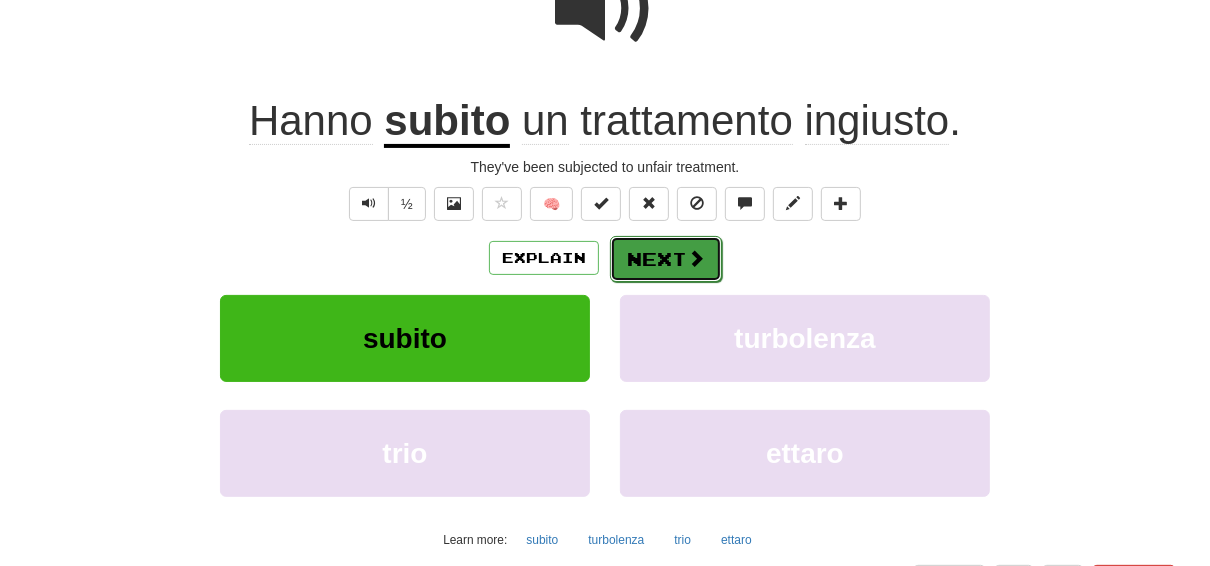 click on "Next" at bounding box center (666, 259) 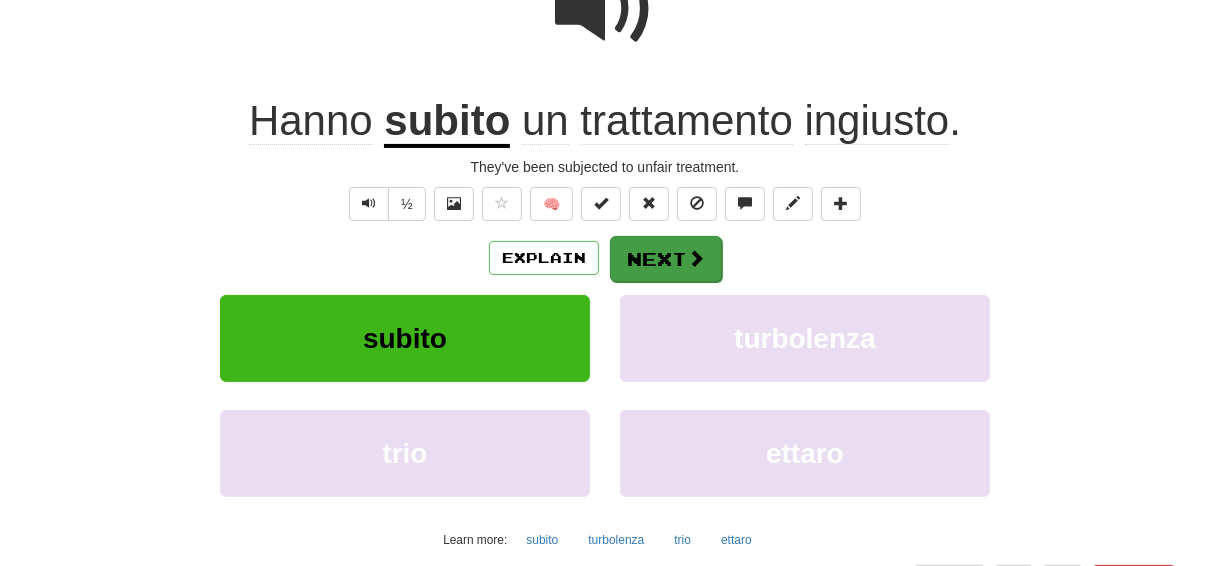 scroll, scrollTop: 0, scrollLeft: 0, axis: both 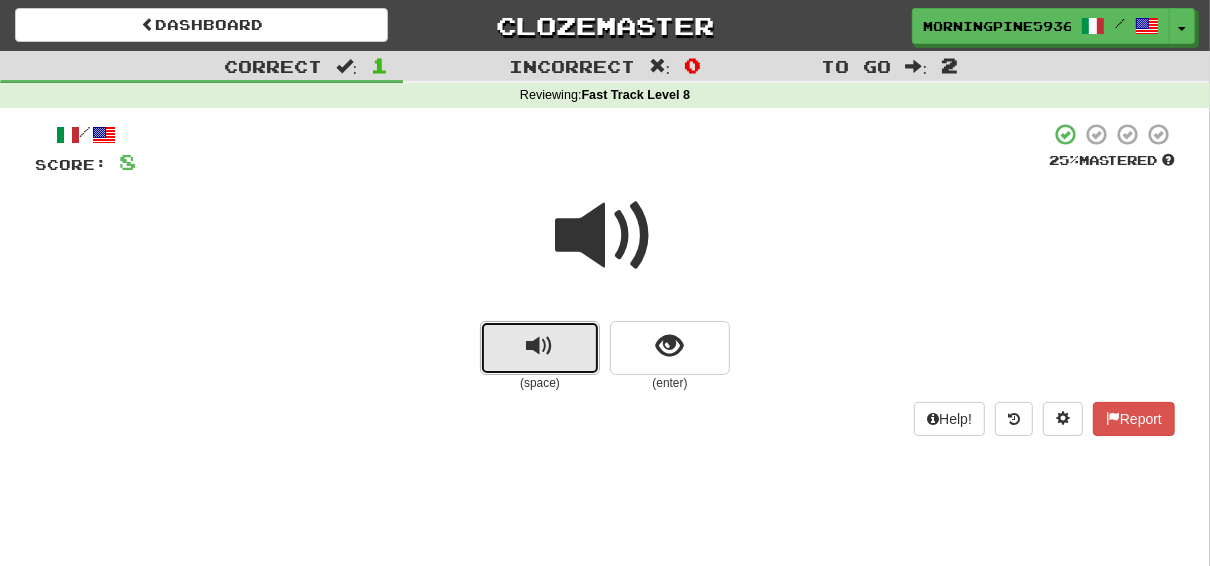 click at bounding box center (540, 348) 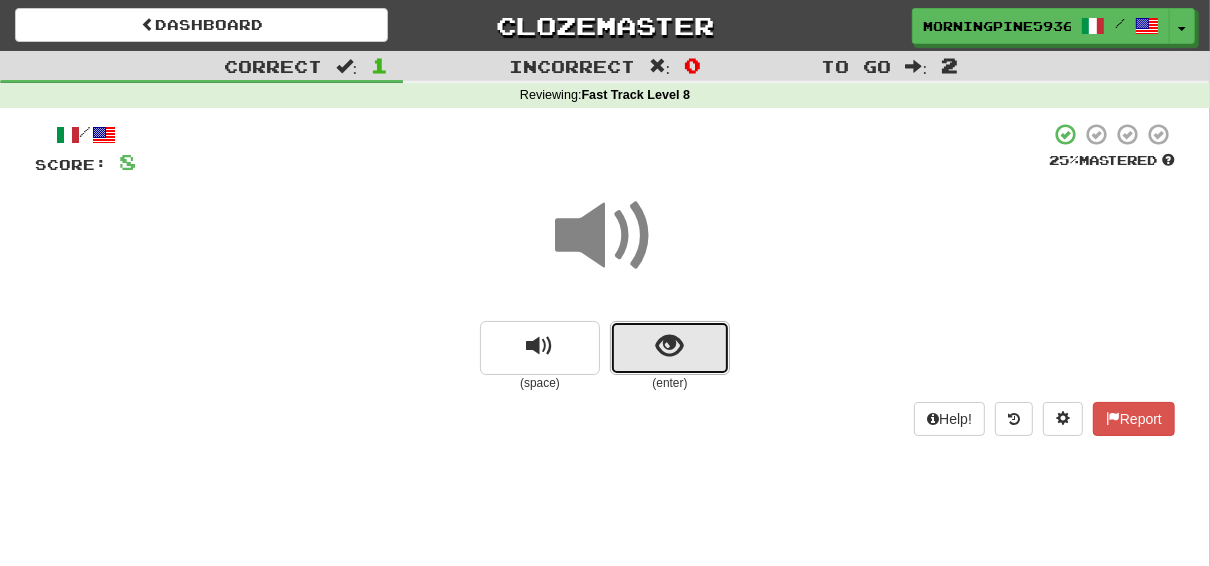 click at bounding box center [670, 348] 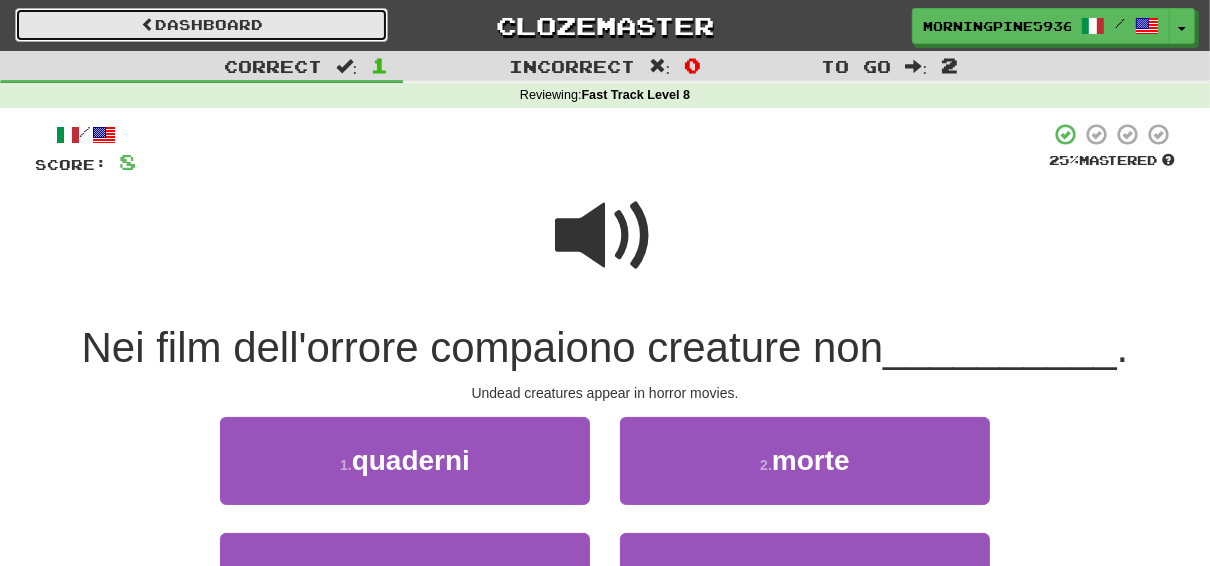 click on "Dashboard" at bounding box center [201, 25] 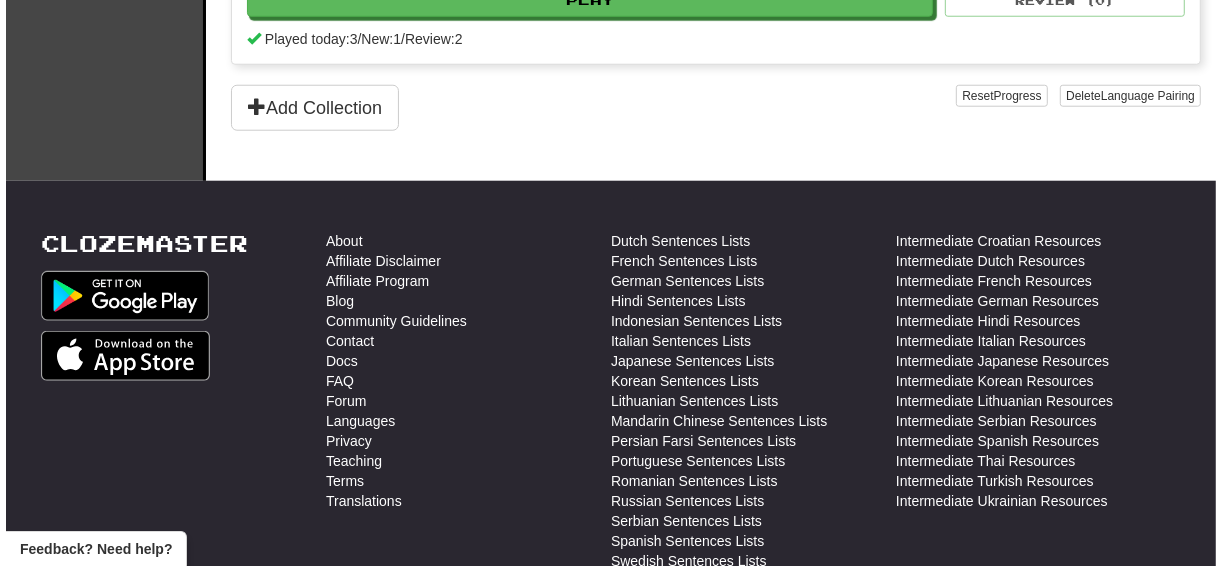 scroll, scrollTop: 1099, scrollLeft: 0, axis: vertical 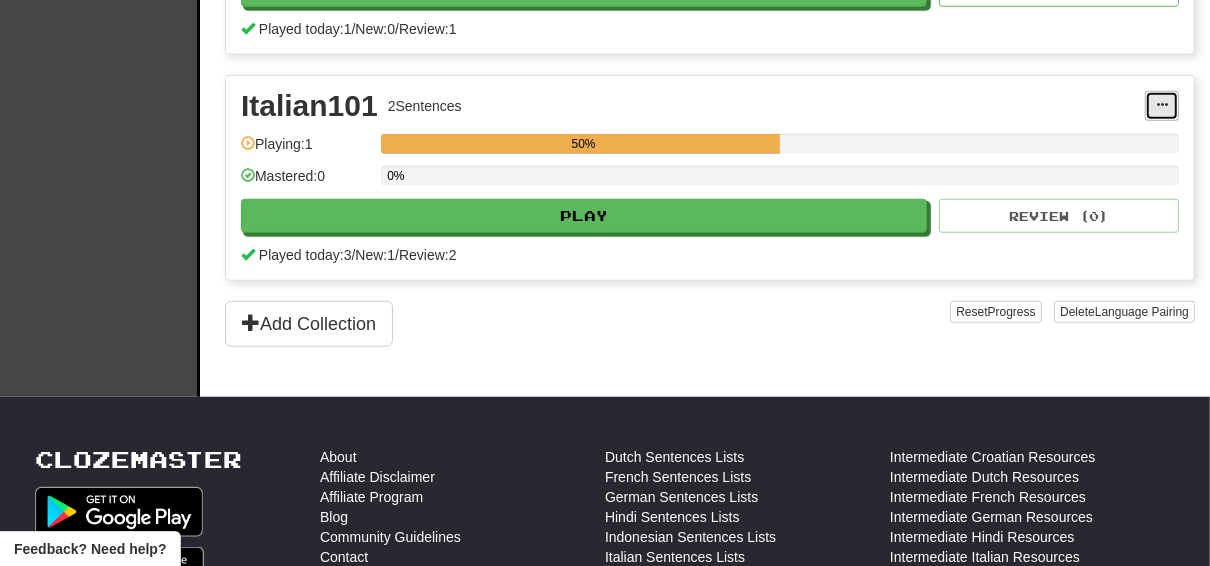 click at bounding box center (1162, 106) 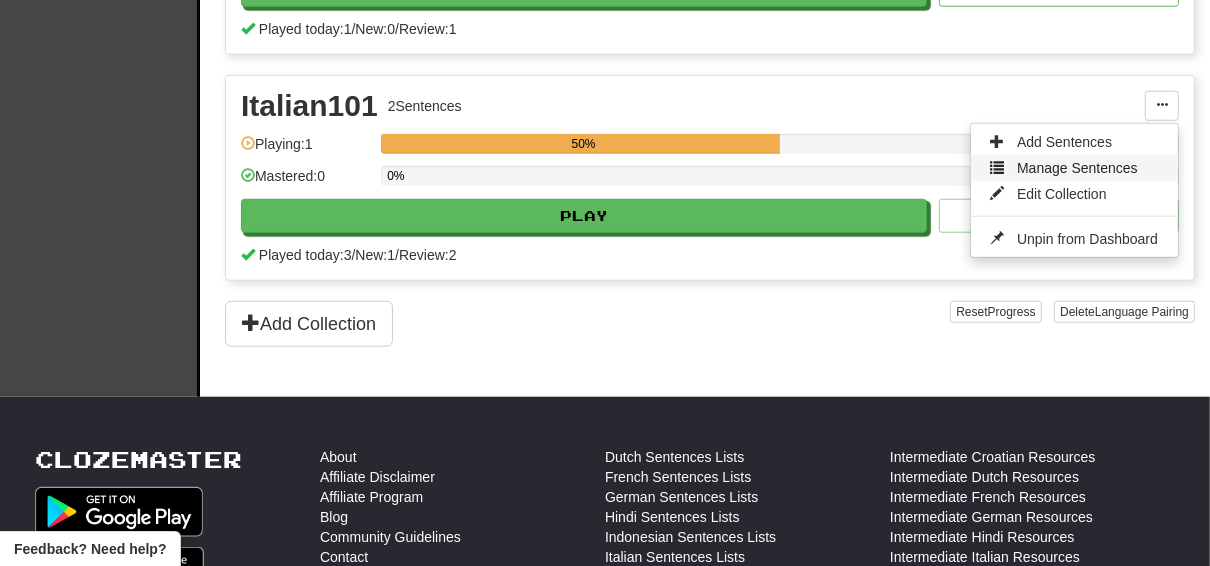click on "Manage Sentences" at bounding box center (1077, 168) 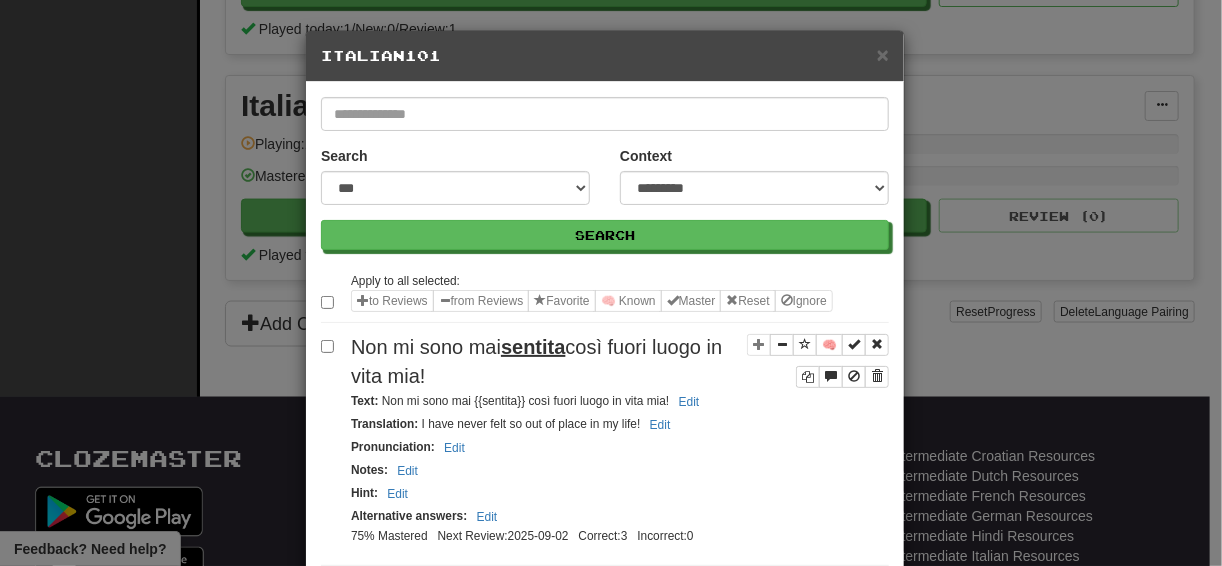 click on "Non mi sono mai  sentita  così fuori luogo in vita mia!" at bounding box center [536, 361] 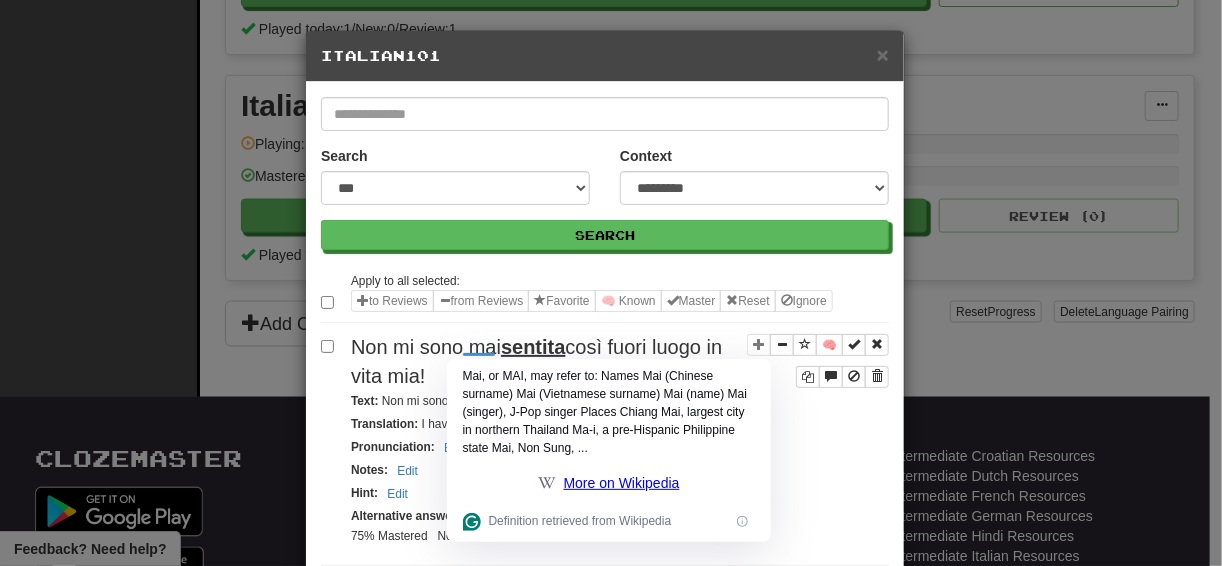 click on "Pronunciation :     Edit" at bounding box center [620, 447] 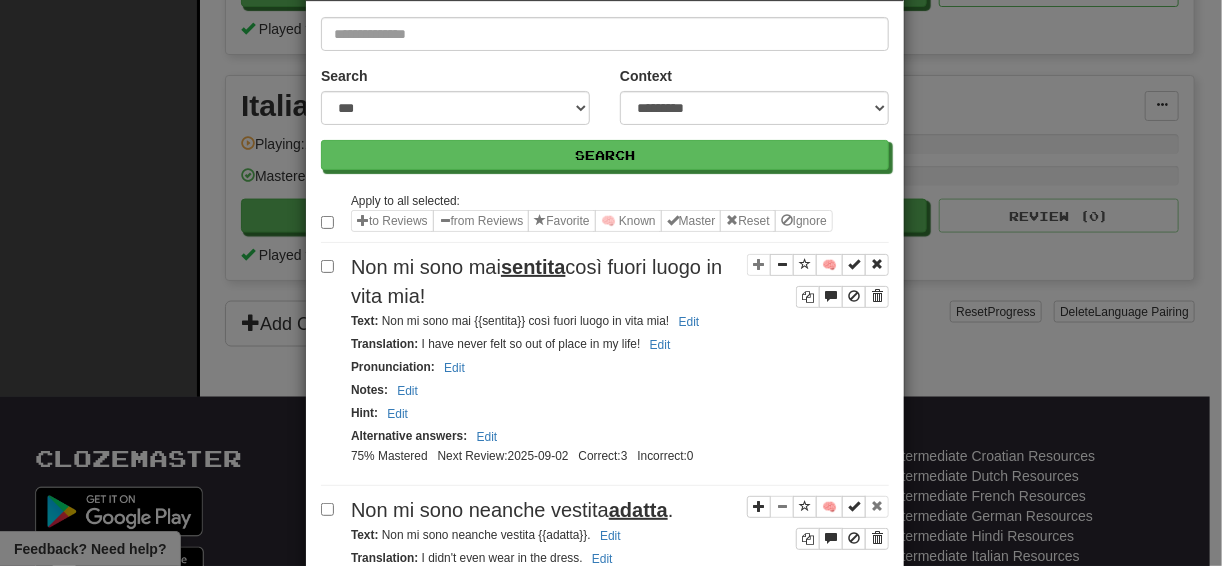 scroll, scrollTop: 0, scrollLeft: 0, axis: both 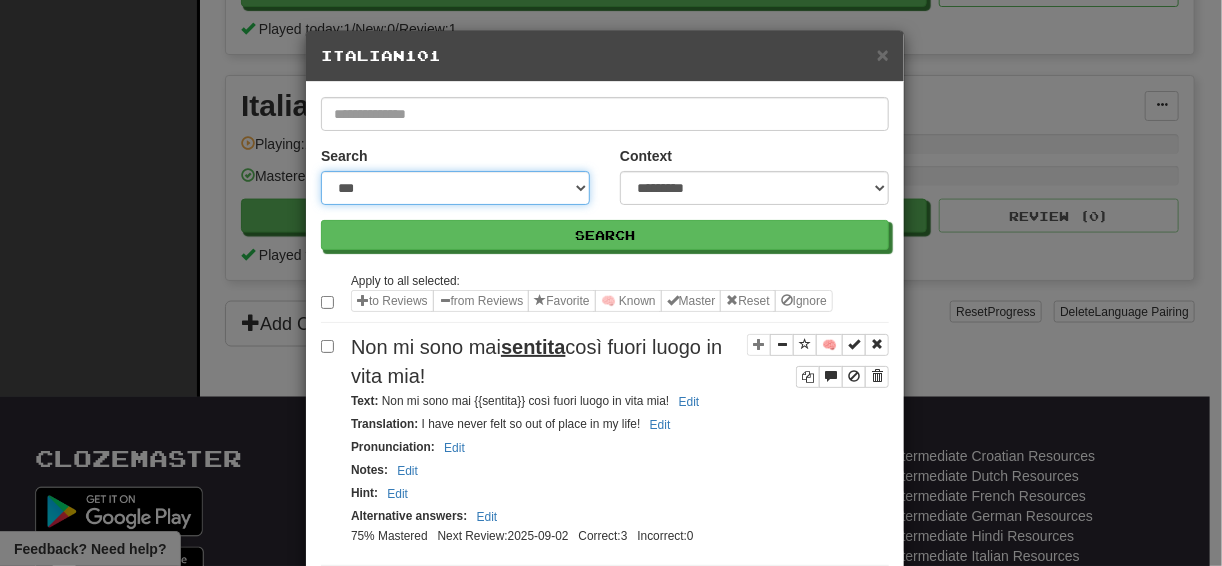 click on "**********" at bounding box center (455, 188) 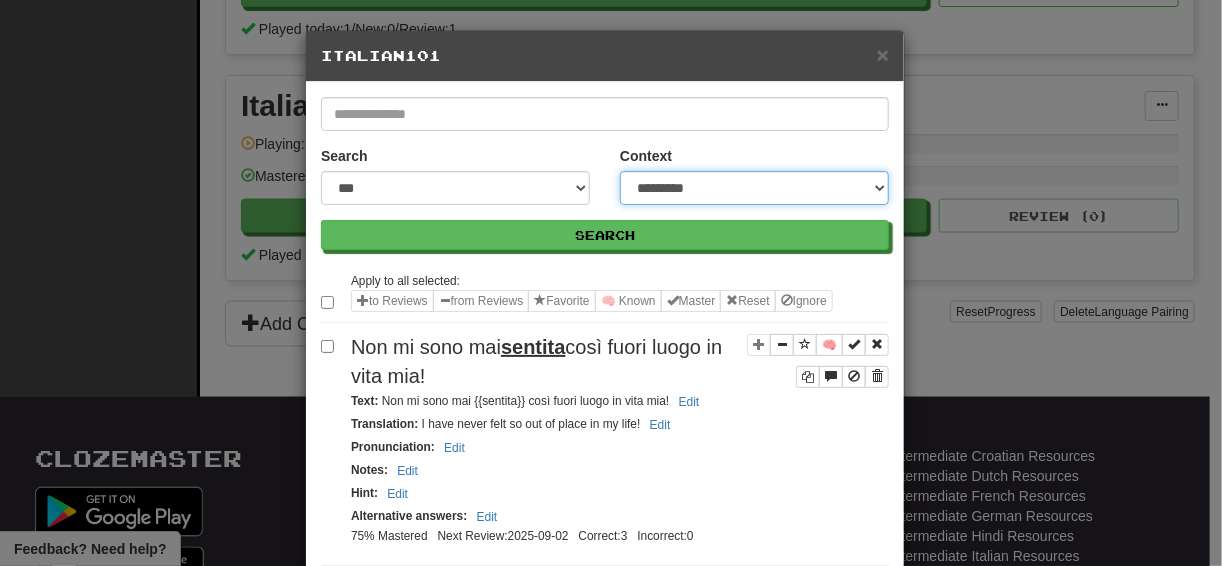 click on "**********" at bounding box center [754, 188] 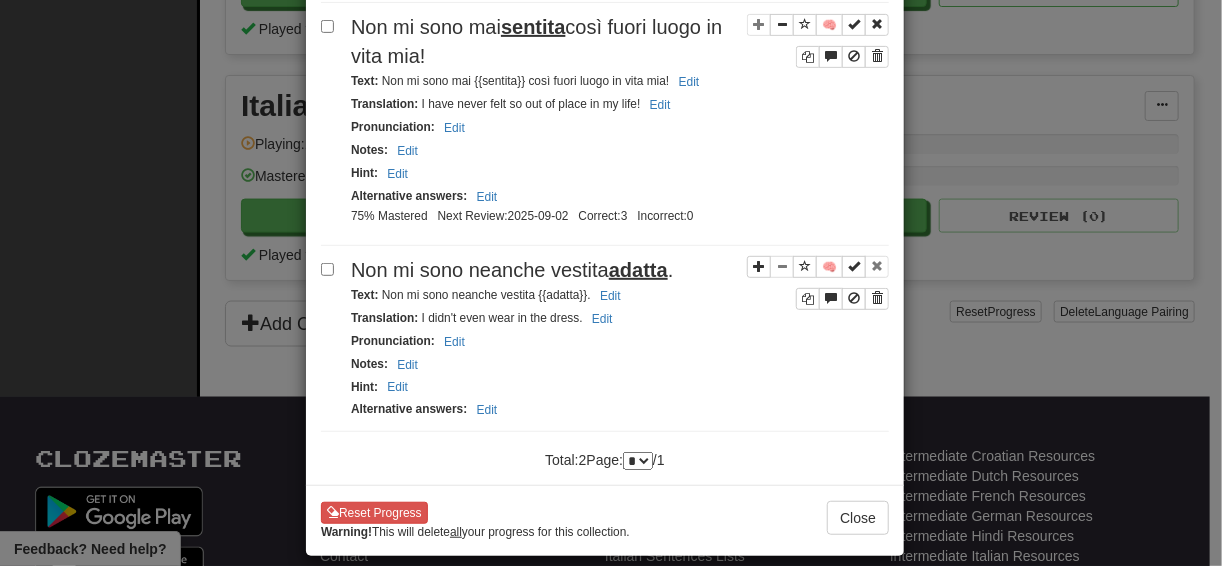 scroll, scrollTop: 0, scrollLeft: 0, axis: both 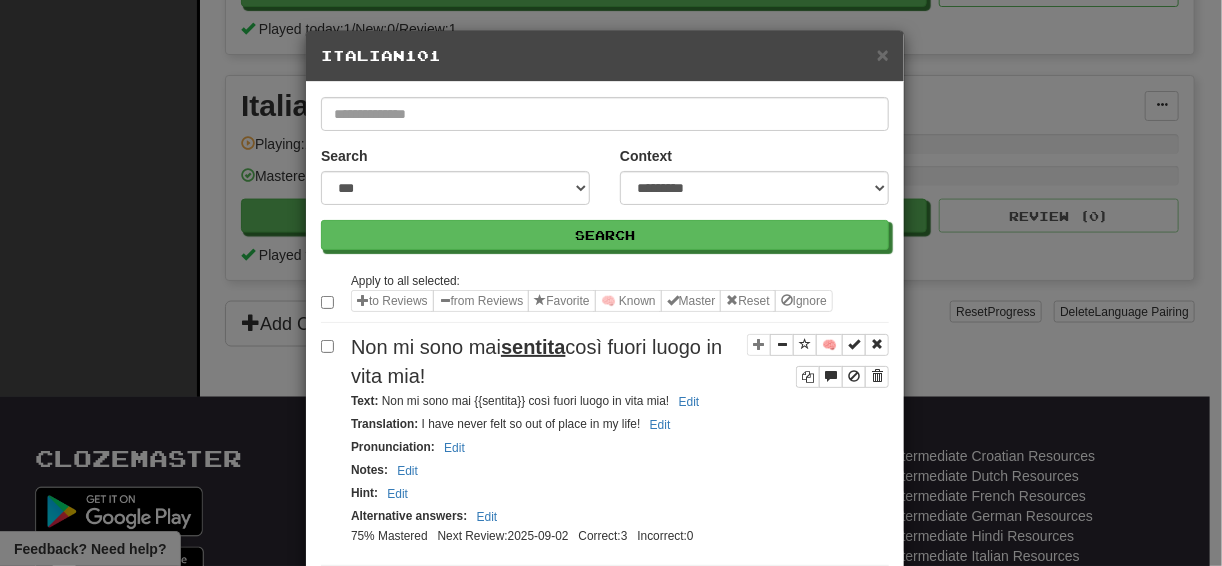 click on "× Italian101" at bounding box center (605, 56) 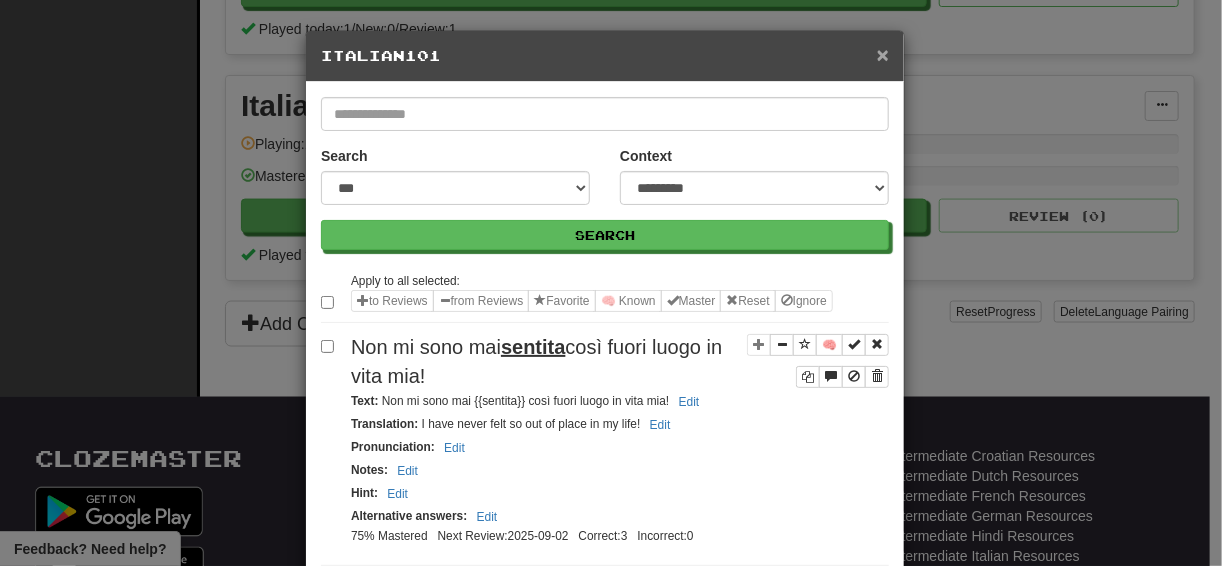 click on "×" at bounding box center (883, 54) 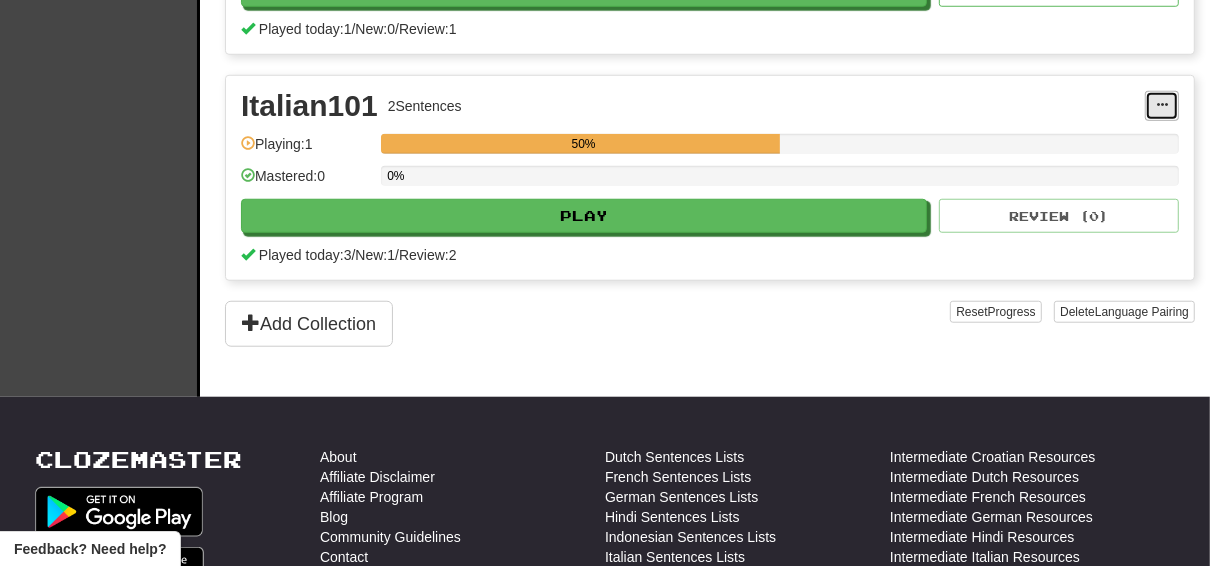 click at bounding box center [1162, 105] 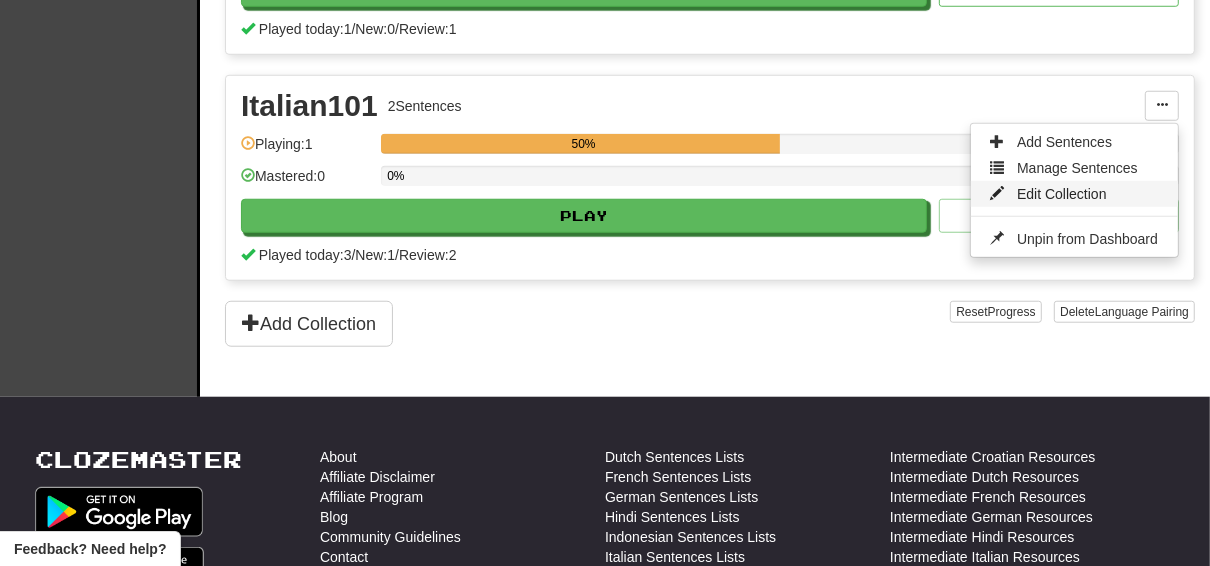 click on "Edit Collection" at bounding box center [1062, 194] 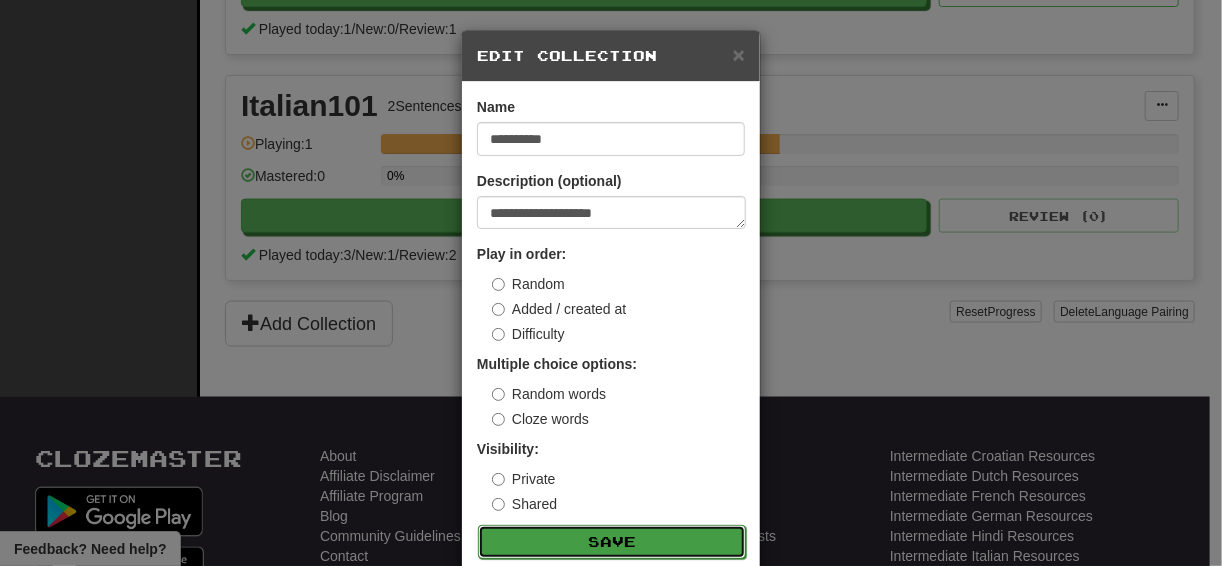 click on "Save" at bounding box center [612, 542] 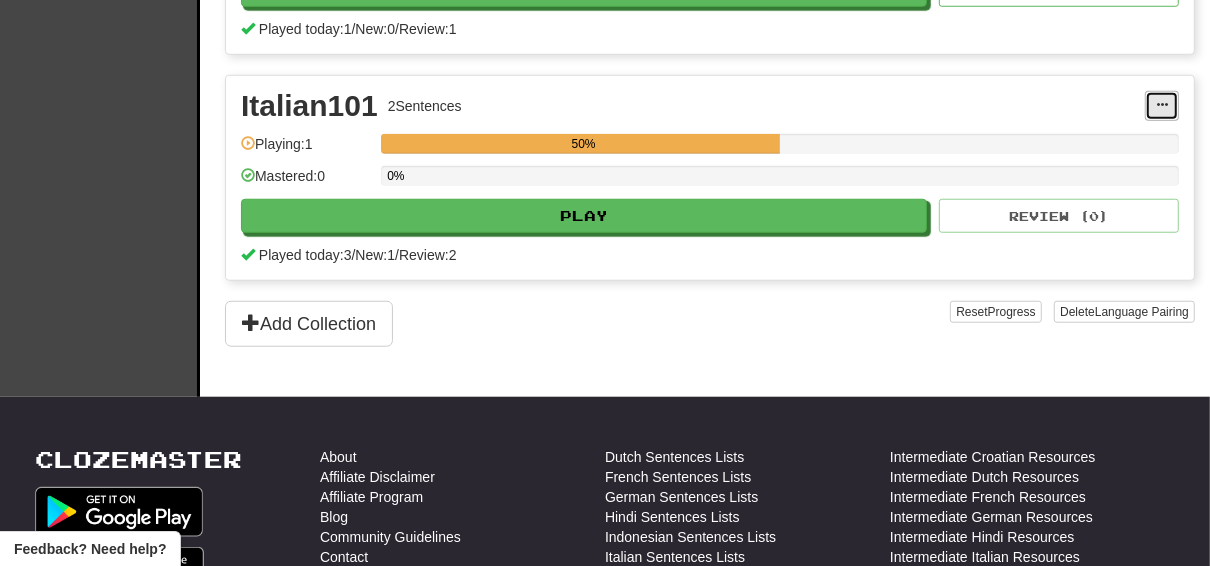 click at bounding box center [1162, 105] 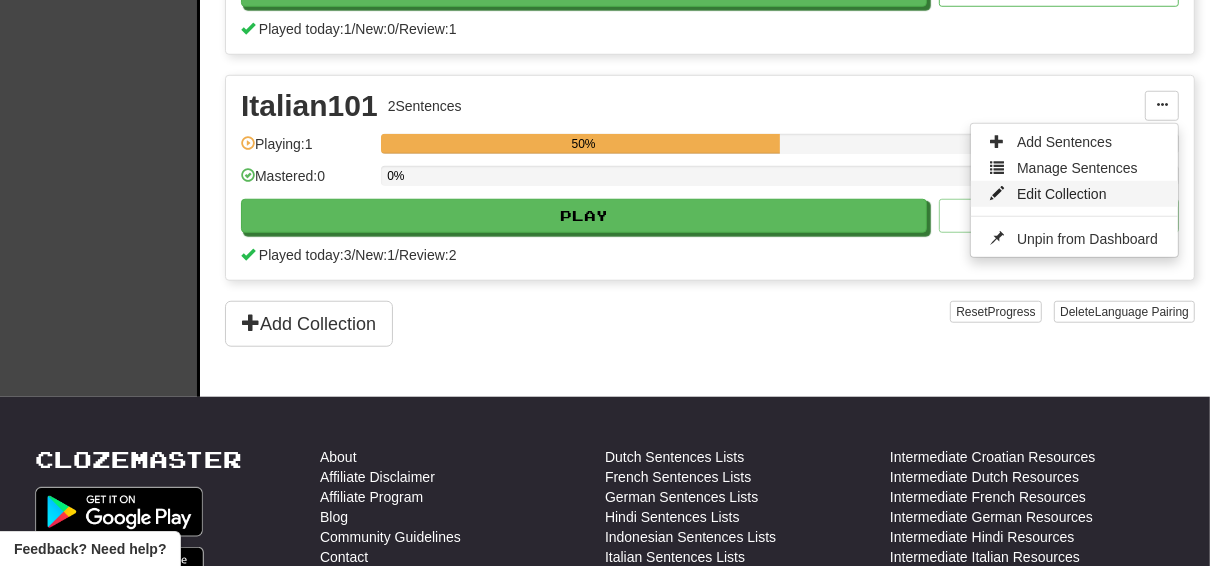 click on "Edit Collection" at bounding box center [1062, 194] 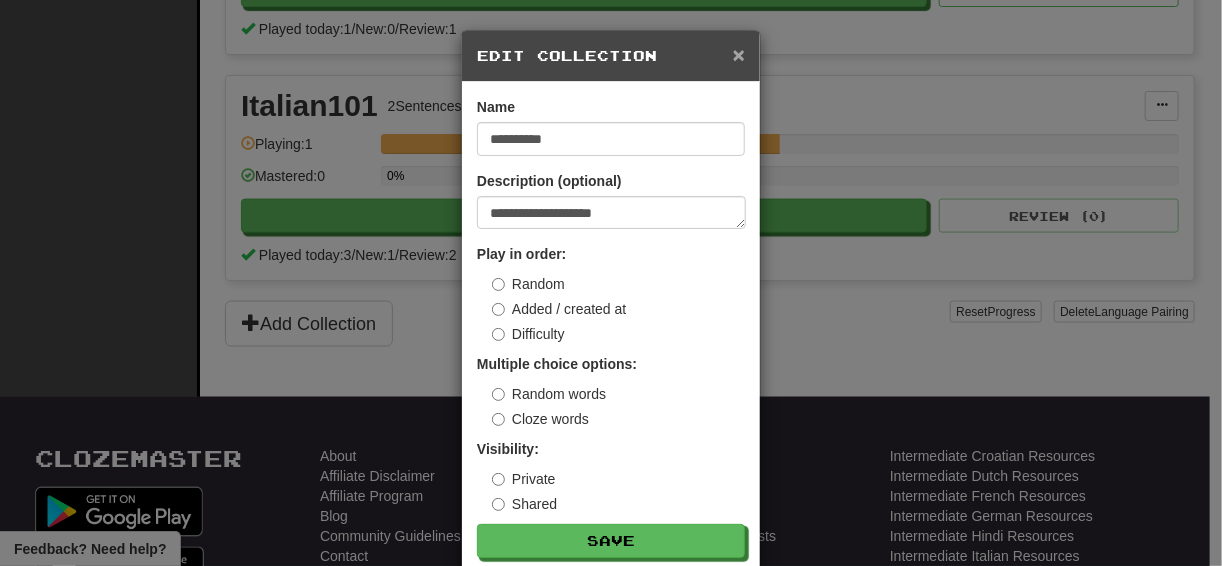click on "×" at bounding box center (739, 54) 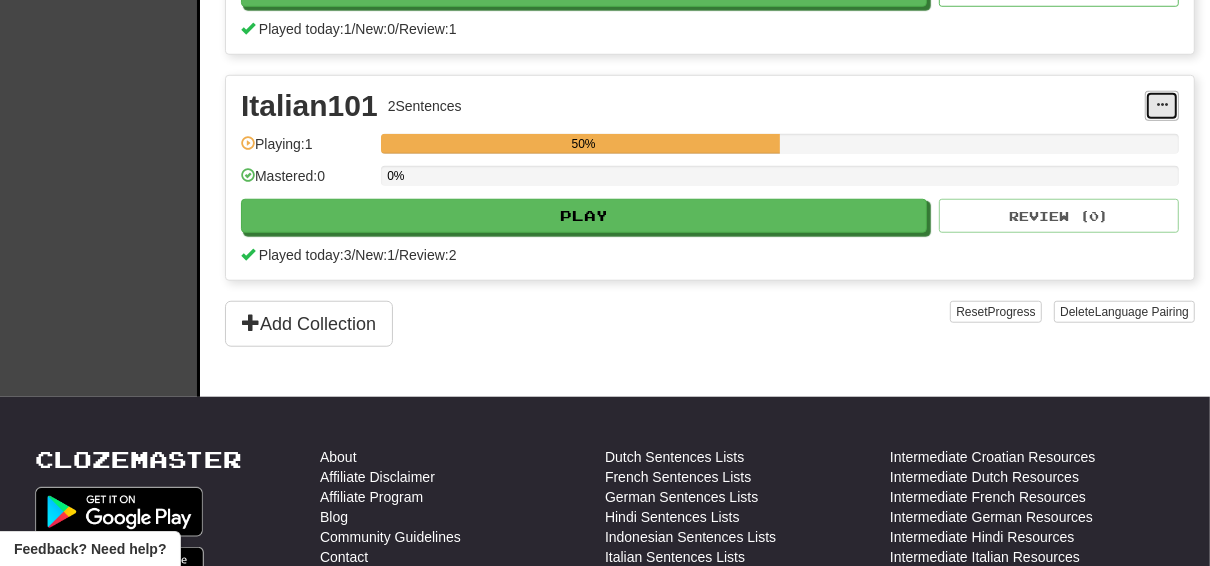 click at bounding box center [1162, 106] 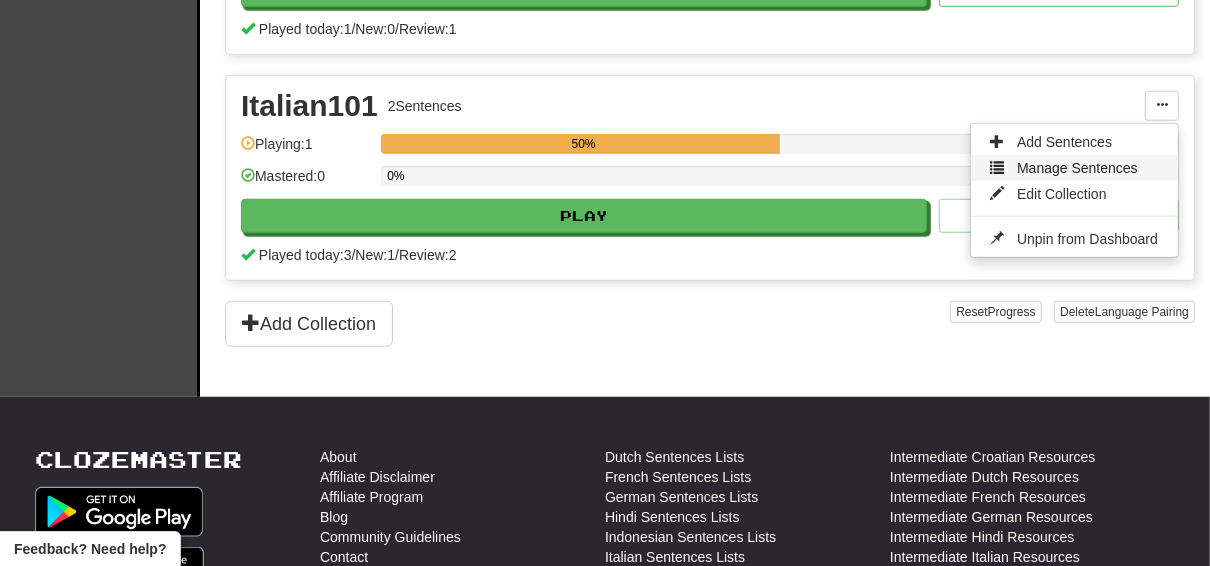 click on "Manage Sentences" at bounding box center [1077, 168] 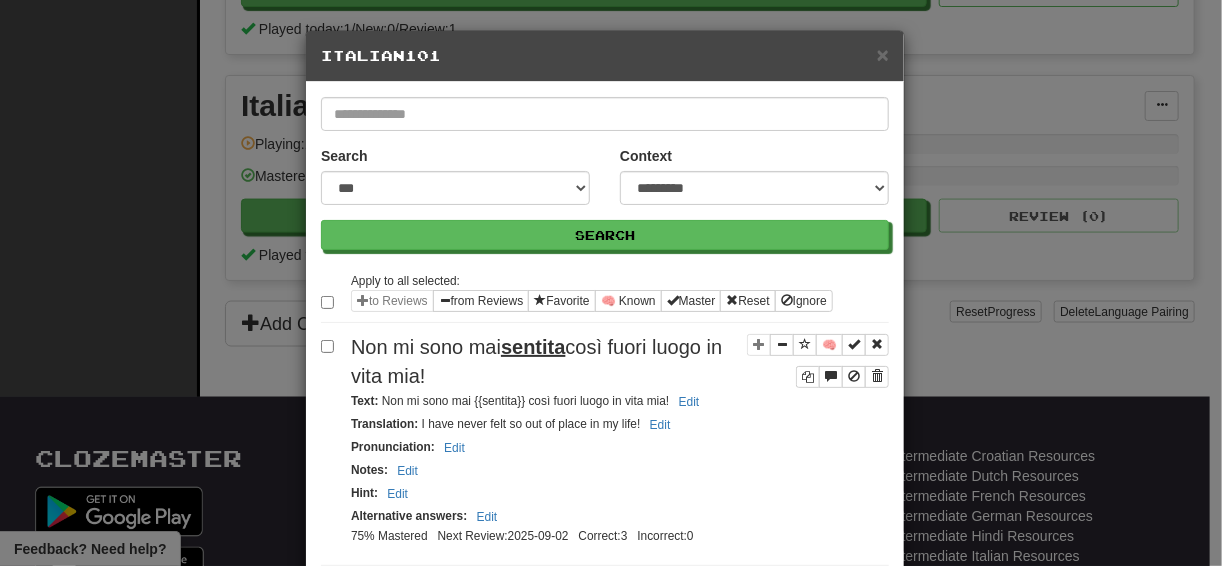 click on "Non mi sono mai  sentita  così fuori luogo in vita mia!" at bounding box center (536, 361) 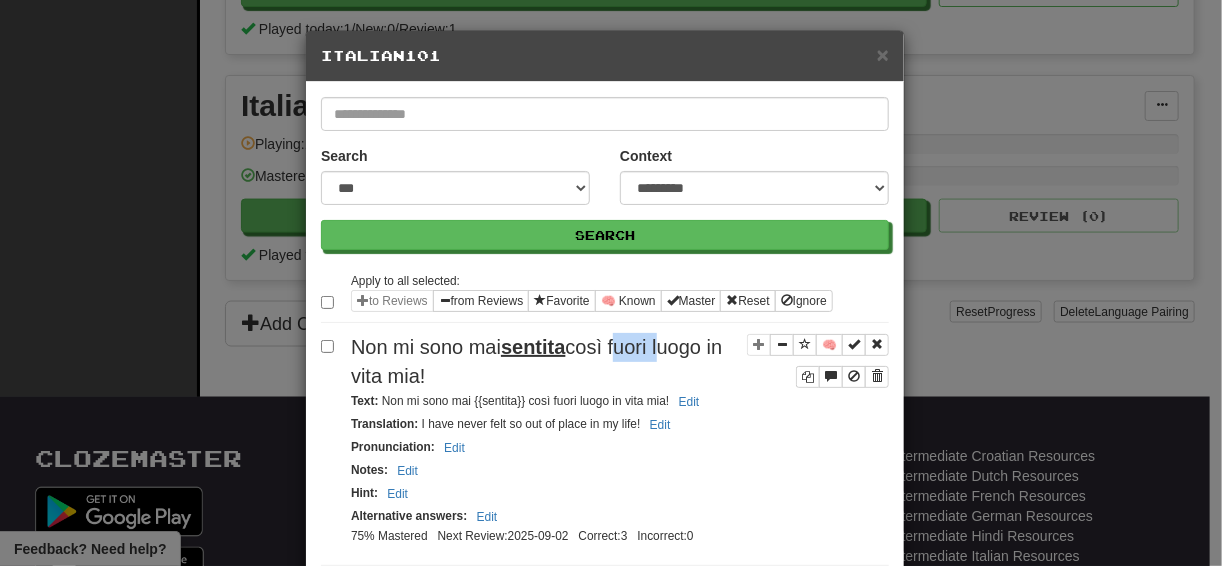 click on "Non mi sono mai  sentita  così fuori luogo in vita mia!" at bounding box center (536, 361) 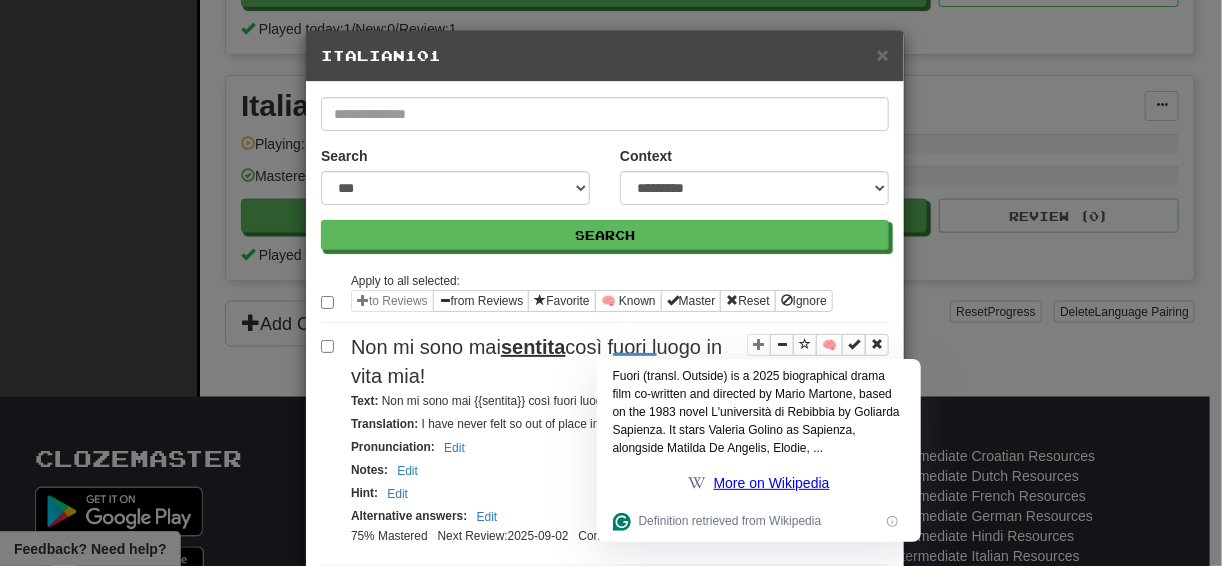 click on "**********" at bounding box center (611, 283) 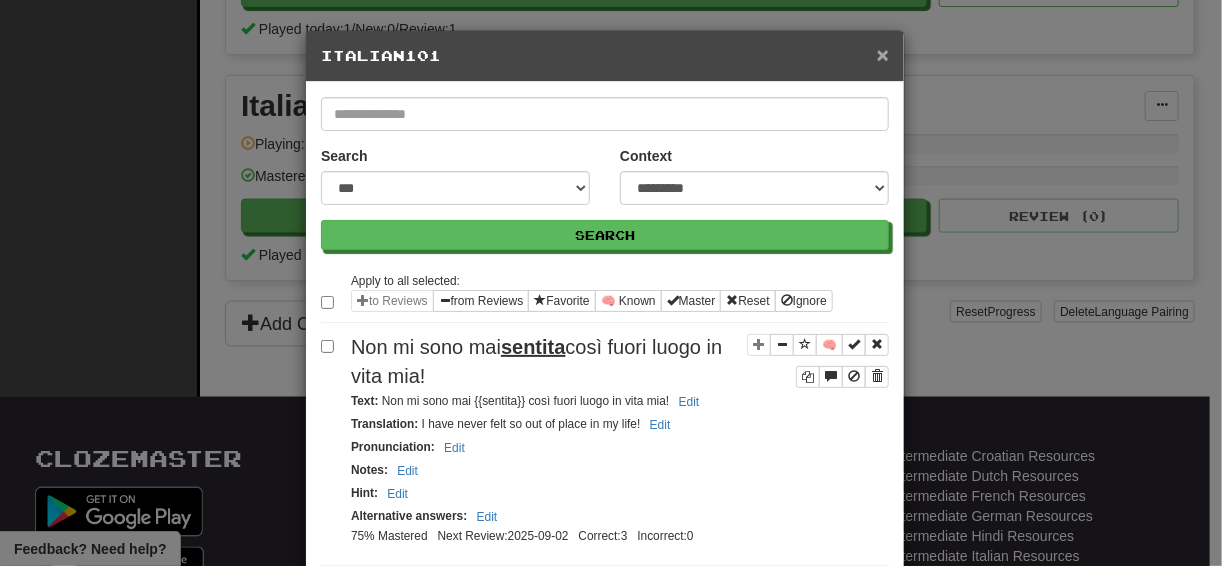 click on "×" at bounding box center [883, 54] 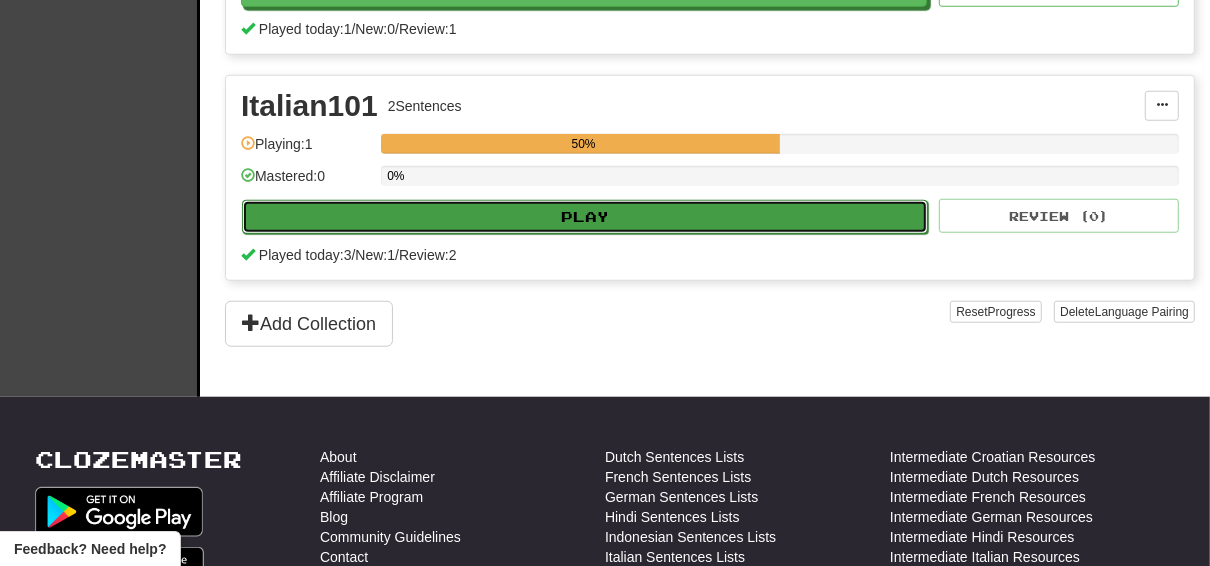 click on "Play" at bounding box center (585, 217) 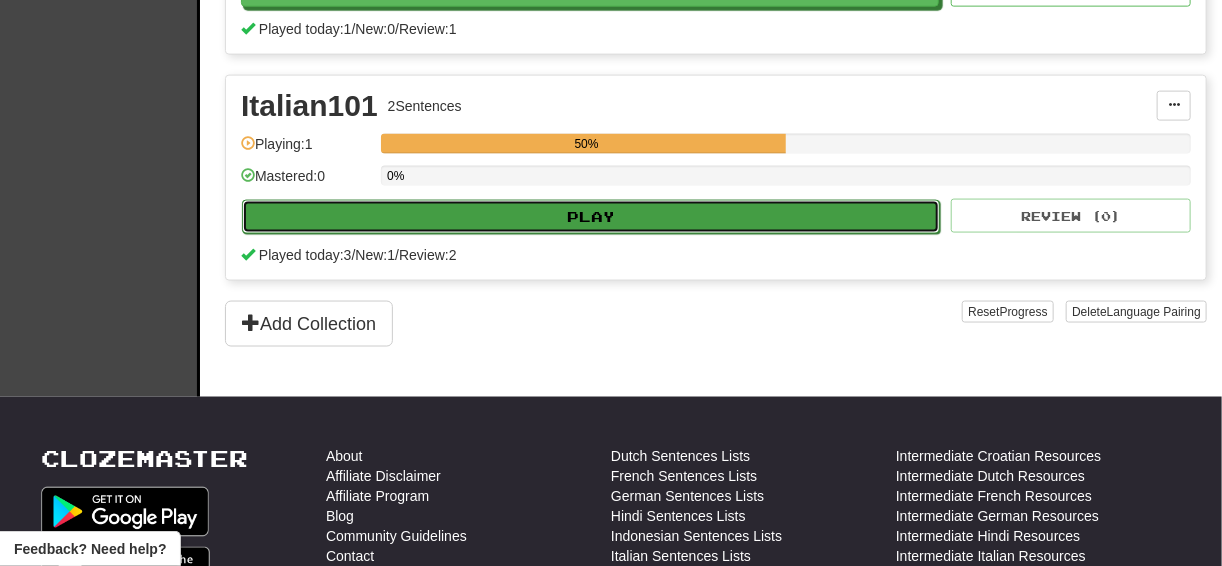 select on "**" 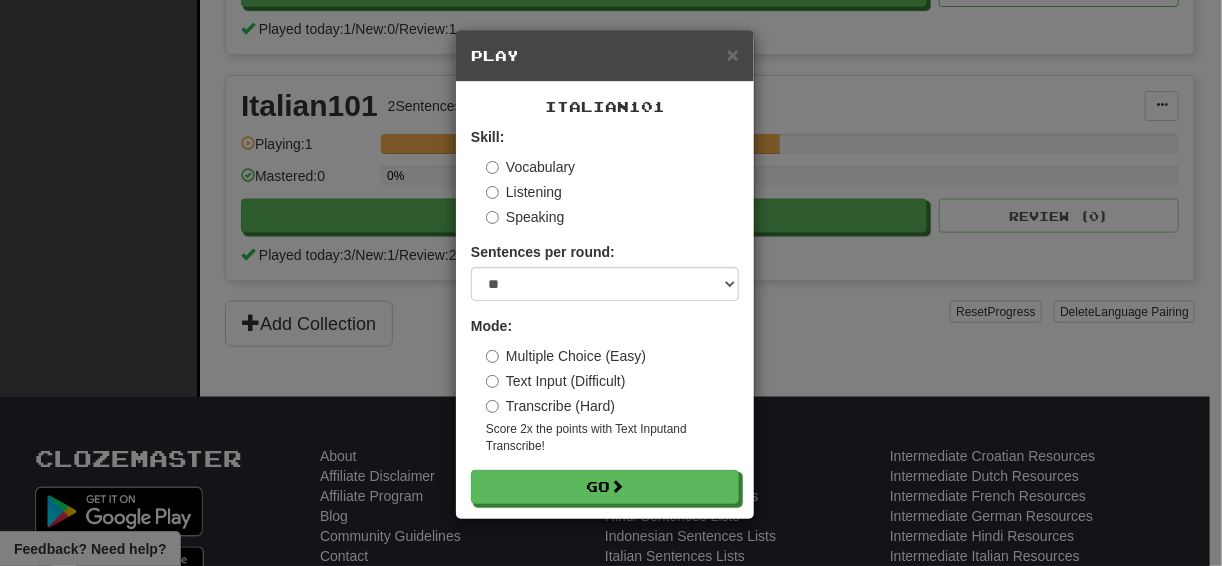 click on "Vocabulary" at bounding box center [530, 167] 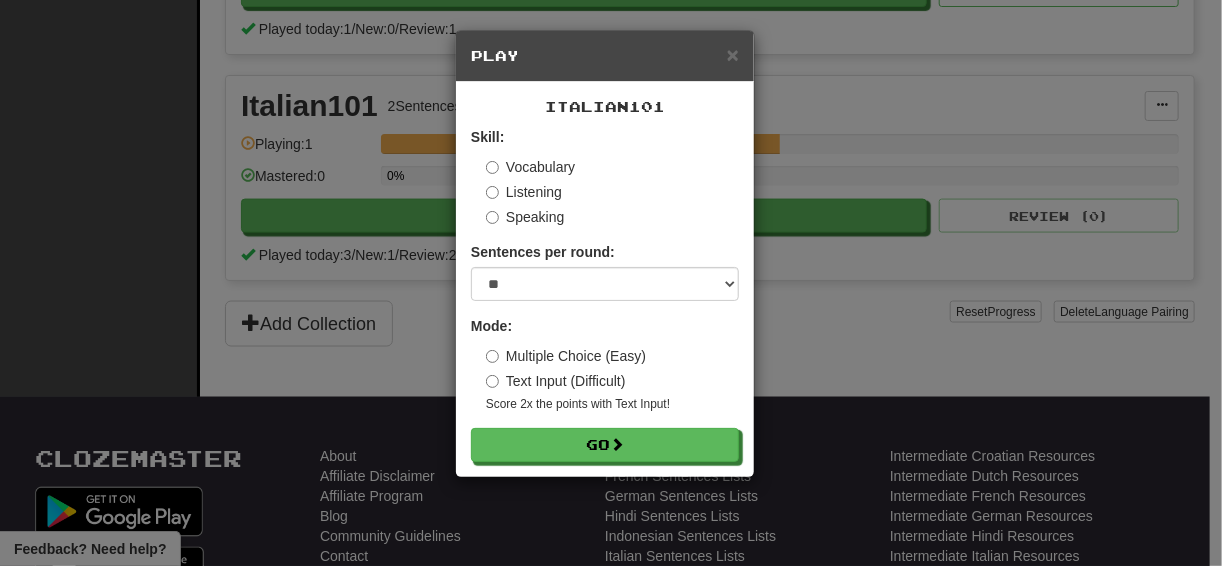 click on "Italian101 Skill: Vocabulary Listening Speaking Sentences per round: * ** ** ** ** ** *** ******** Mode: Multiple Choice (Easy) Text Input (Difficult) Score 2x the points with Text Input ! Go" at bounding box center (605, 279) 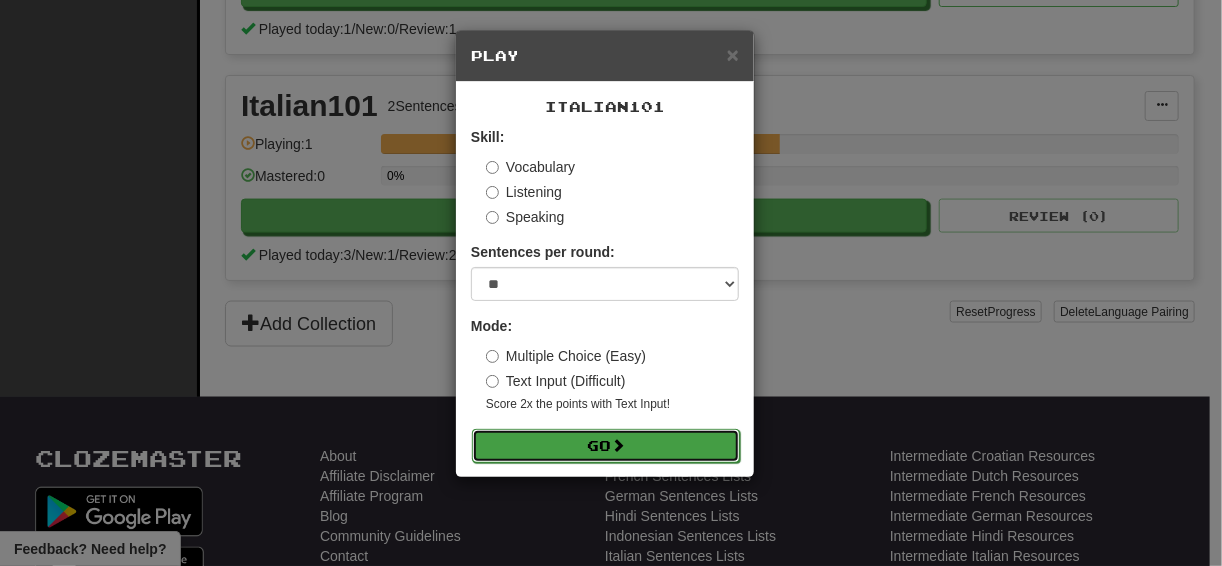 click on "Go" at bounding box center (606, 446) 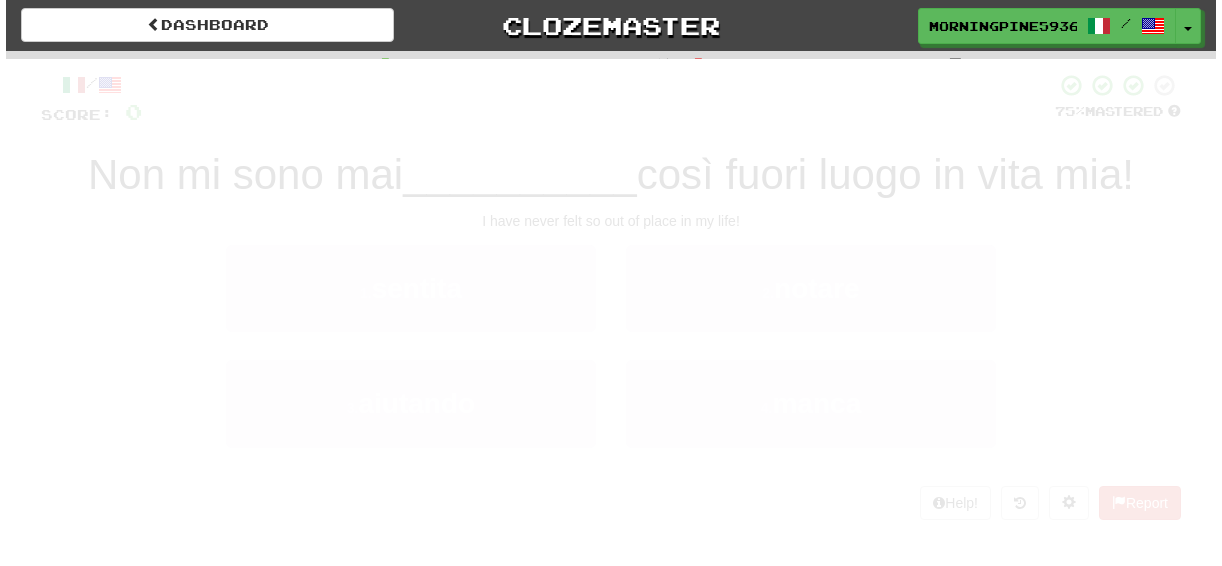 scroll, scrollTop: 0, scrollLeft: 0, axis: both 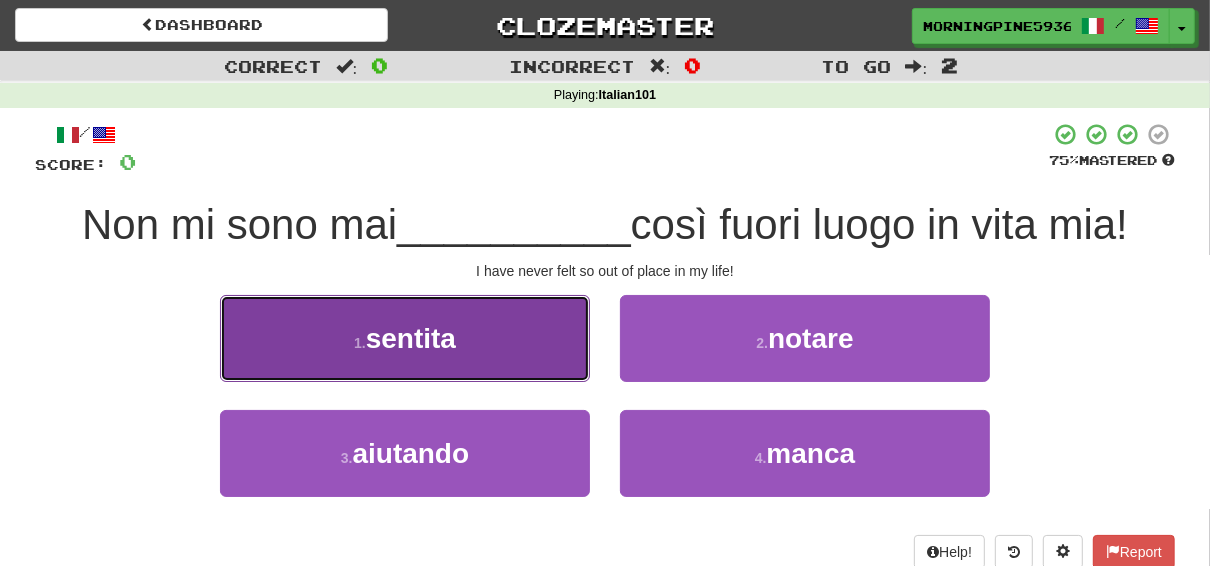 click on "sentita" at bounding box center [411, 338] 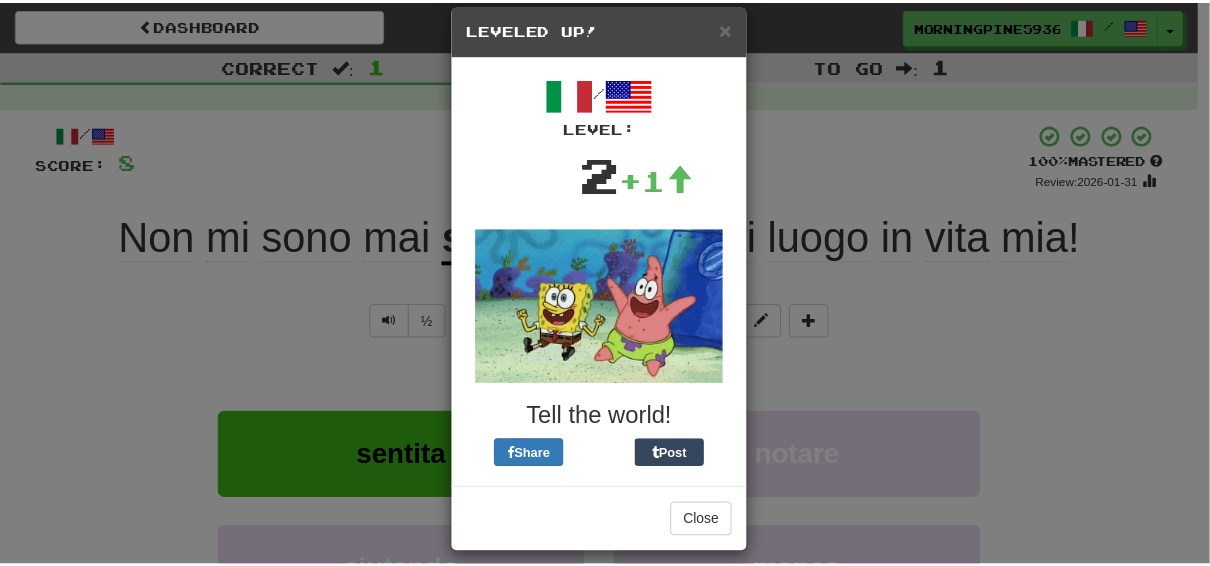 scroll, scrollTop: 41, scrollLeft: 0, axis: vertical 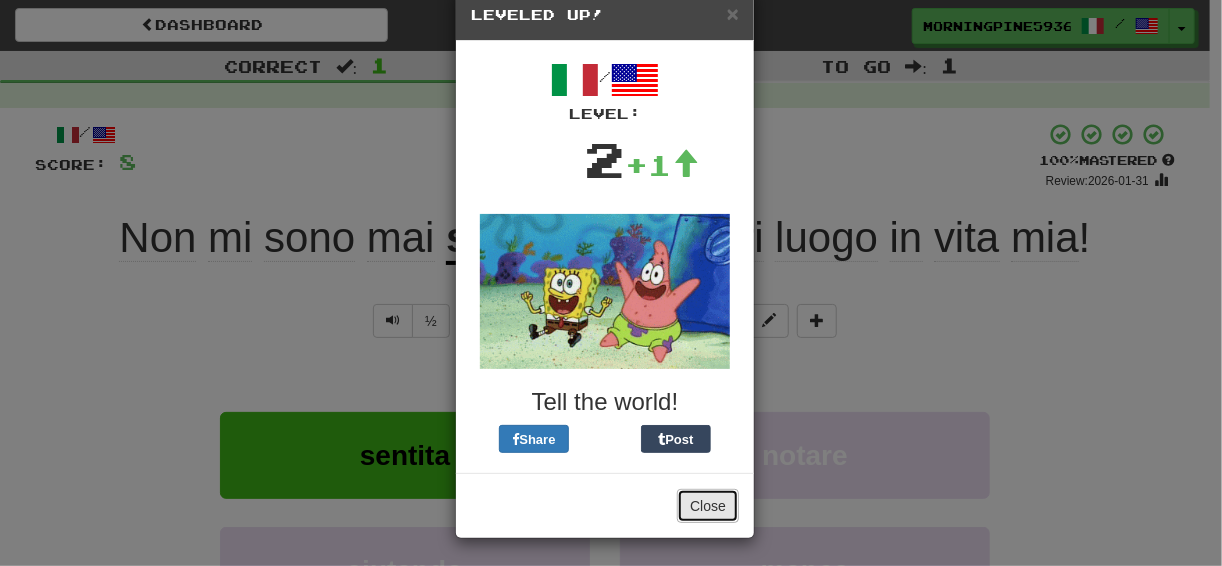 click on "Close" at bounding box center [708, 506] 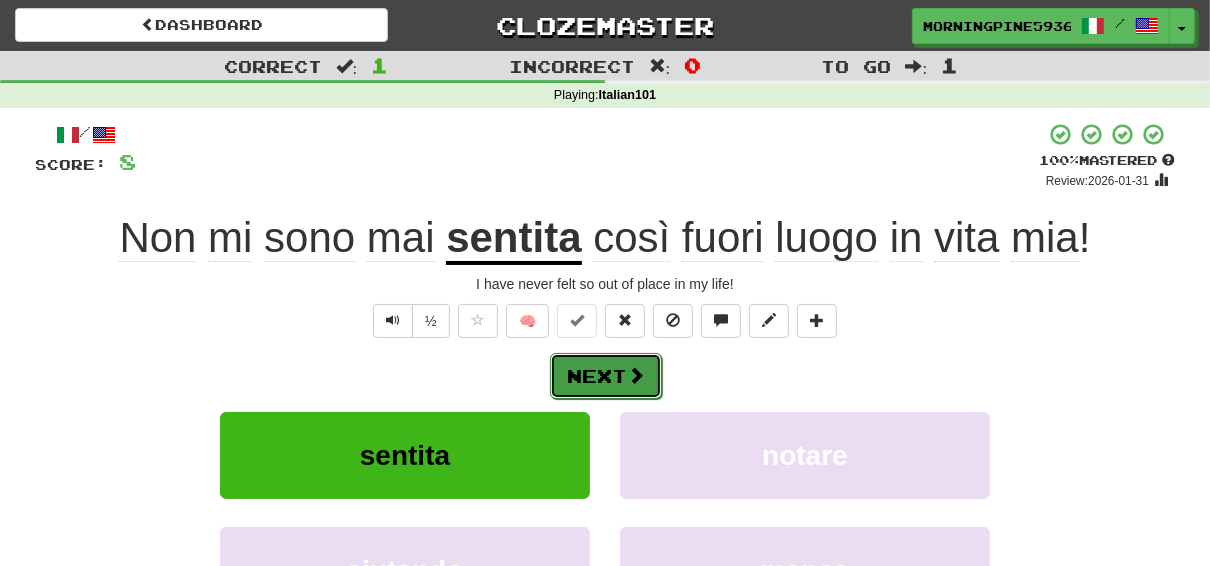 click at bounding box center (636, 375) 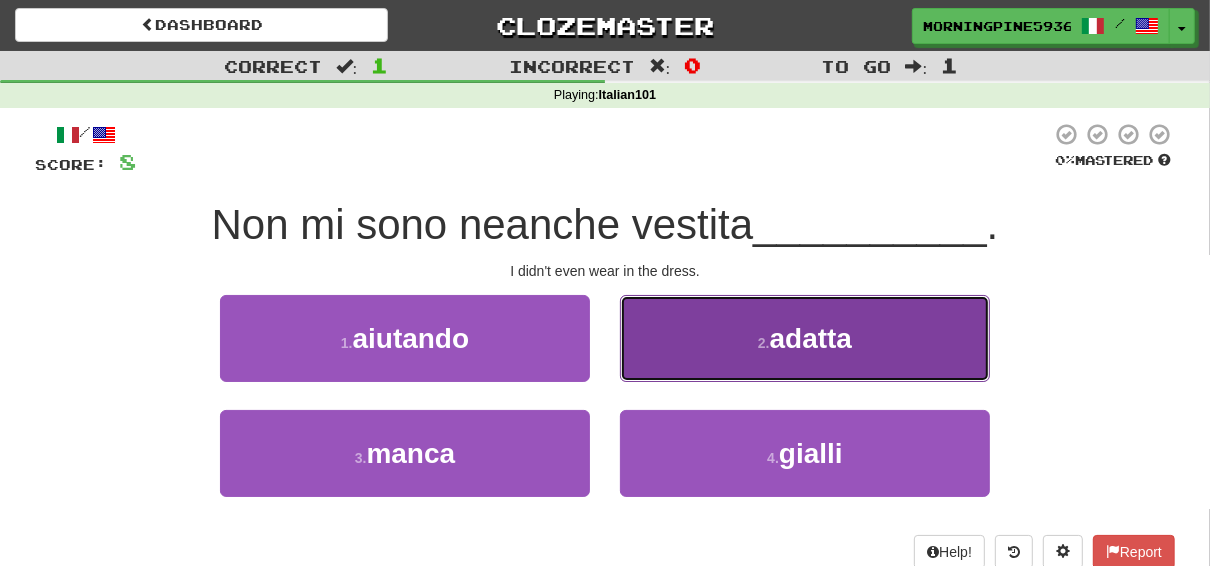 click on "adatta" at bounding box center (811, 338) 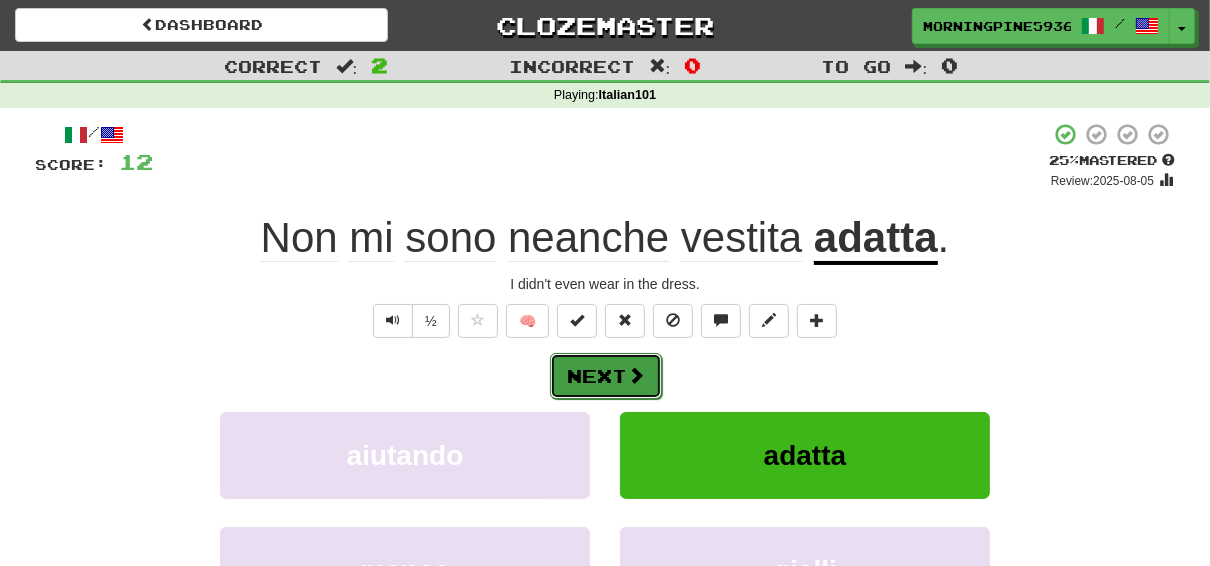 click on "Next" at bounding box center [606, 376] 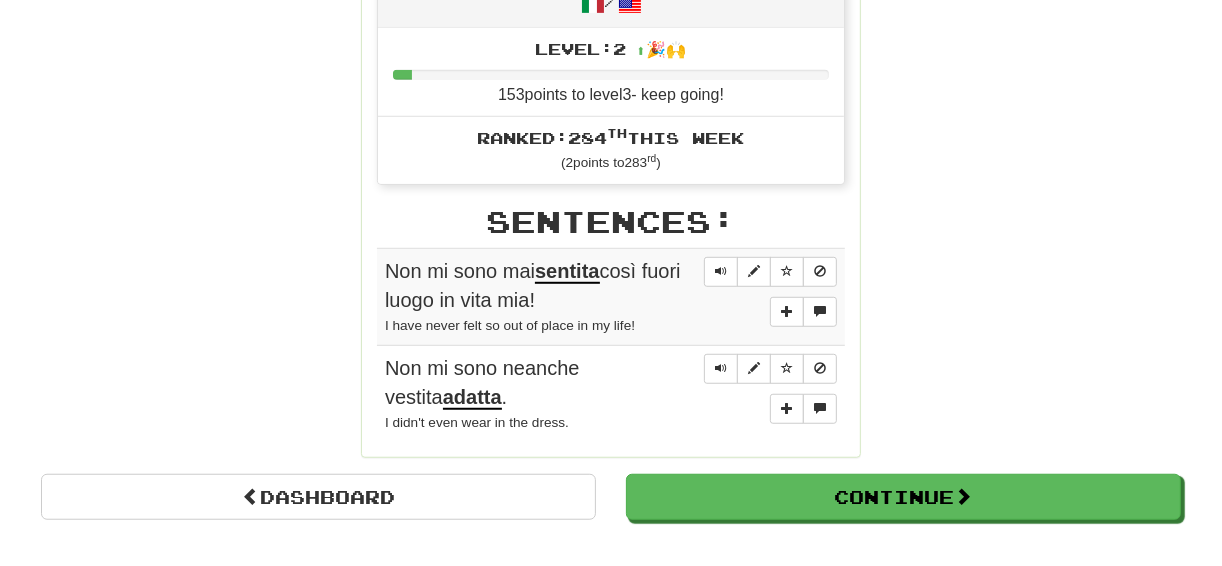 scroll, scrollTop: 800, scrollLeft: 0, axis: vertical 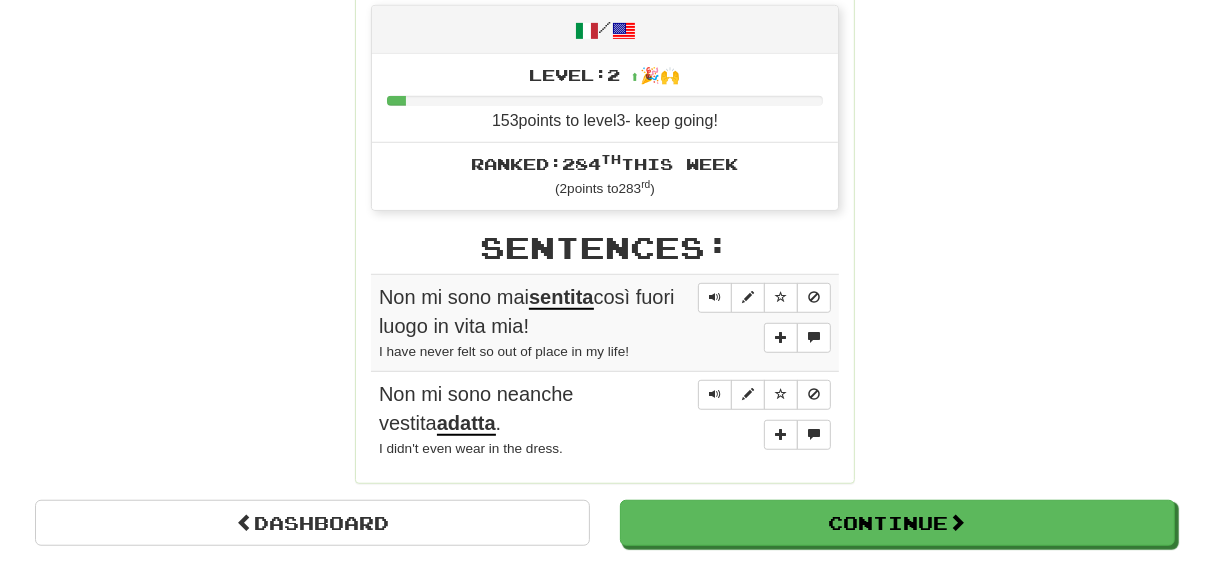 click on "I didn't even wear in the dress." at bounding box center (471, 448) 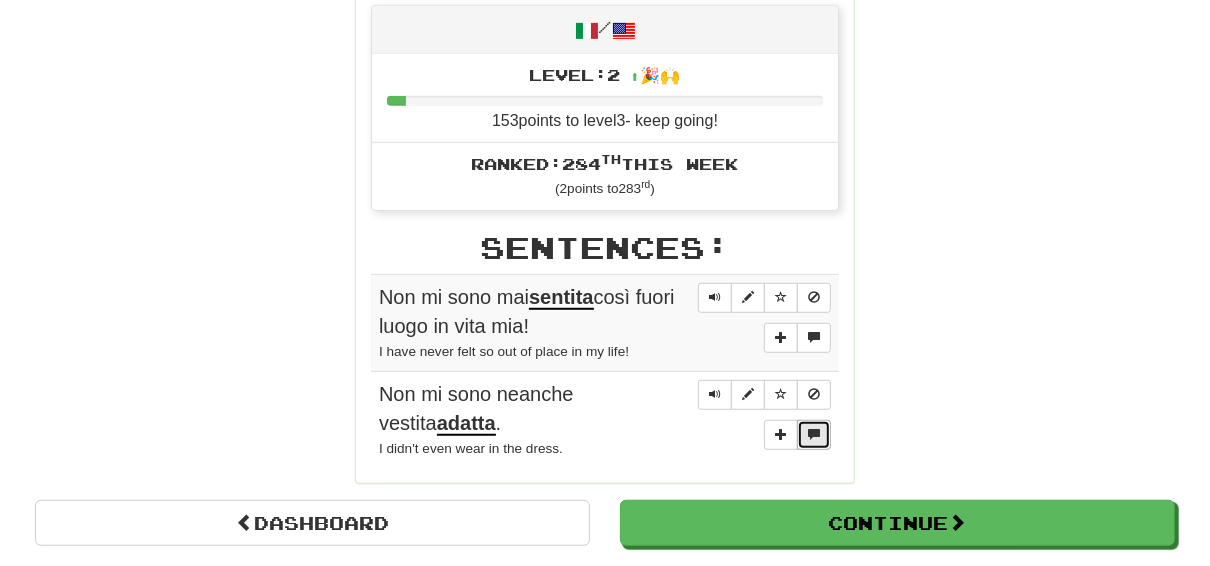 click at bounding box center [814, 434] 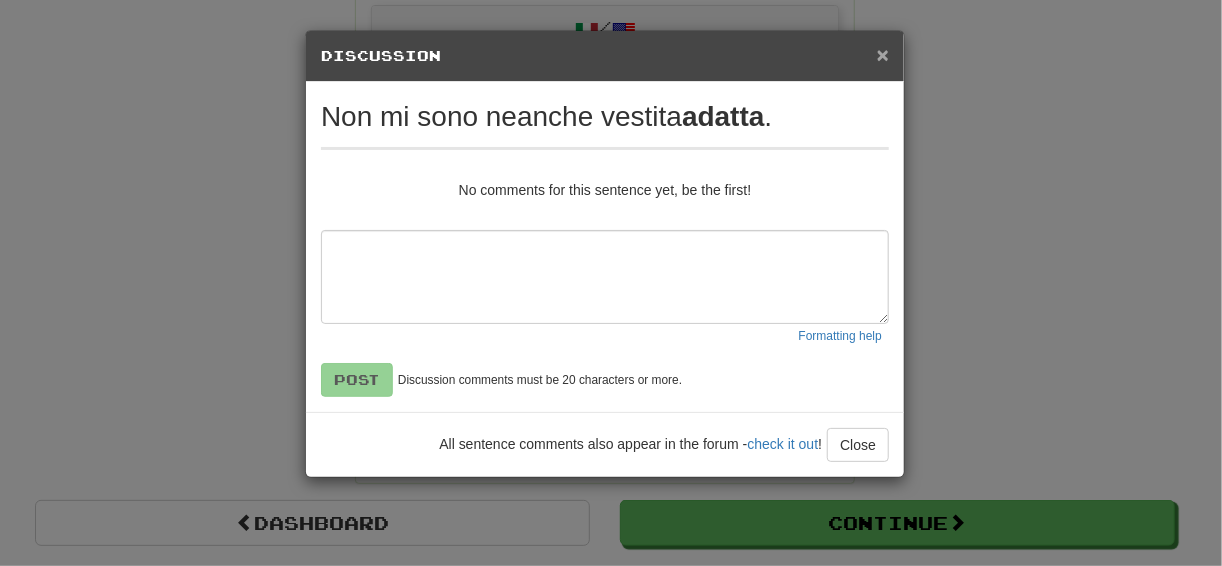 click on "×" at bounding box center (883, 54) 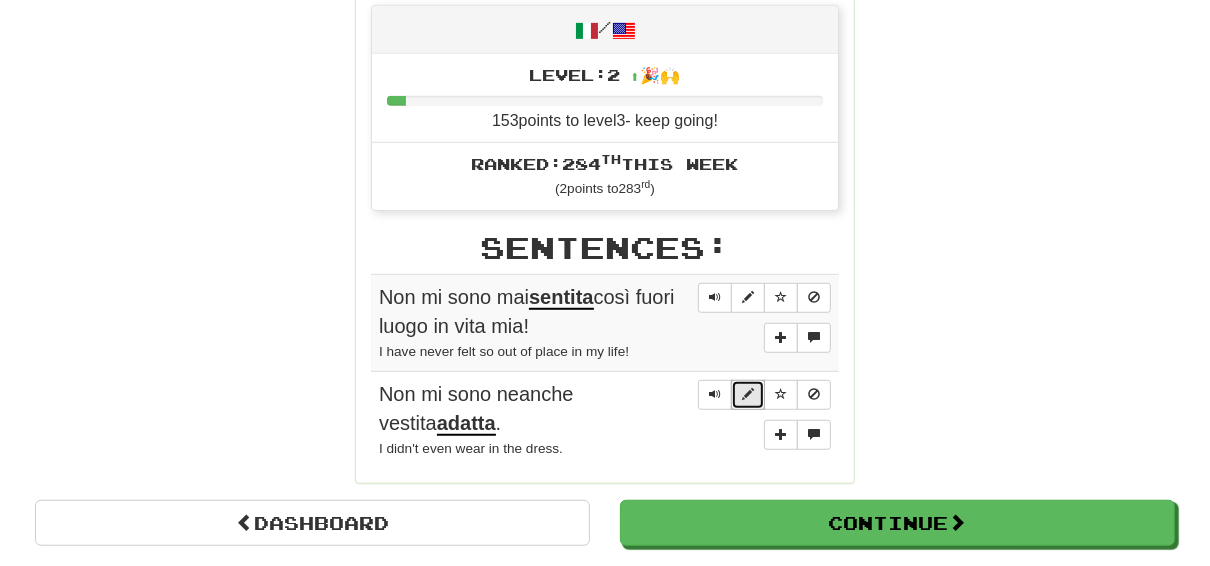 click at bounding box center [748, 394] 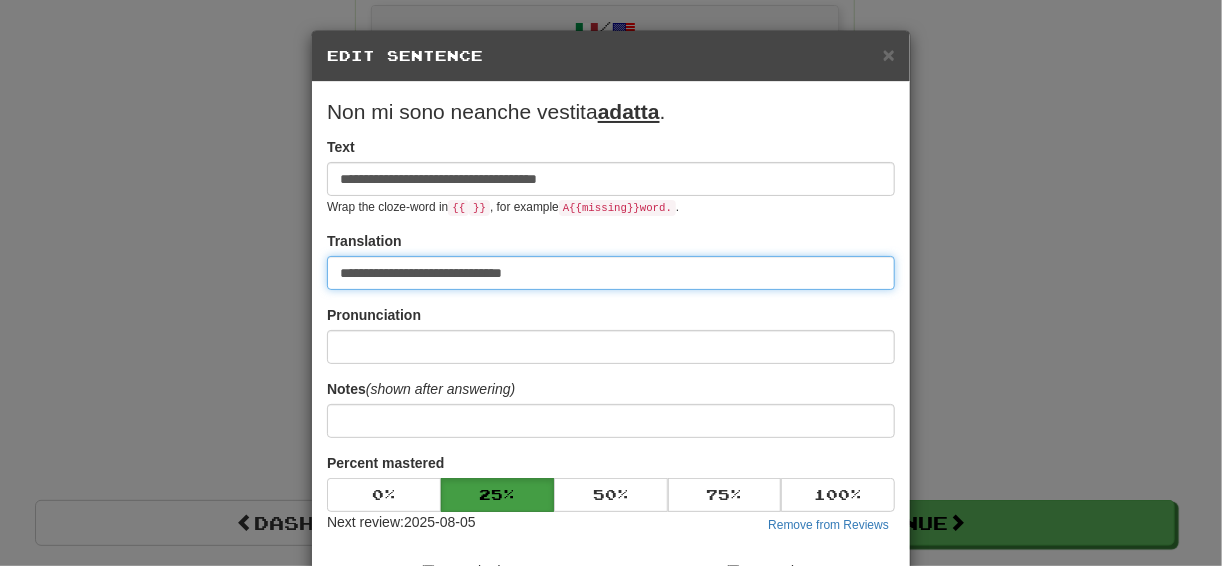 drag, startPoint x: 442, startPoint y: 270, endPoint x: 454, endPoint y: 274, distance: 12.649111 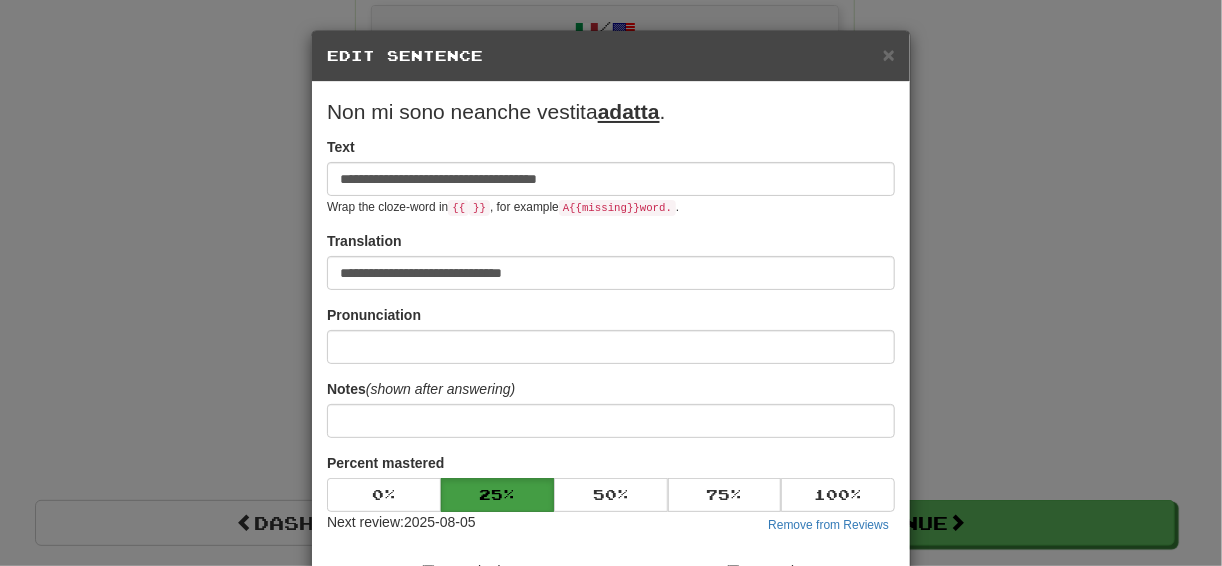 click on "**********" at bounding box center (611, 441) 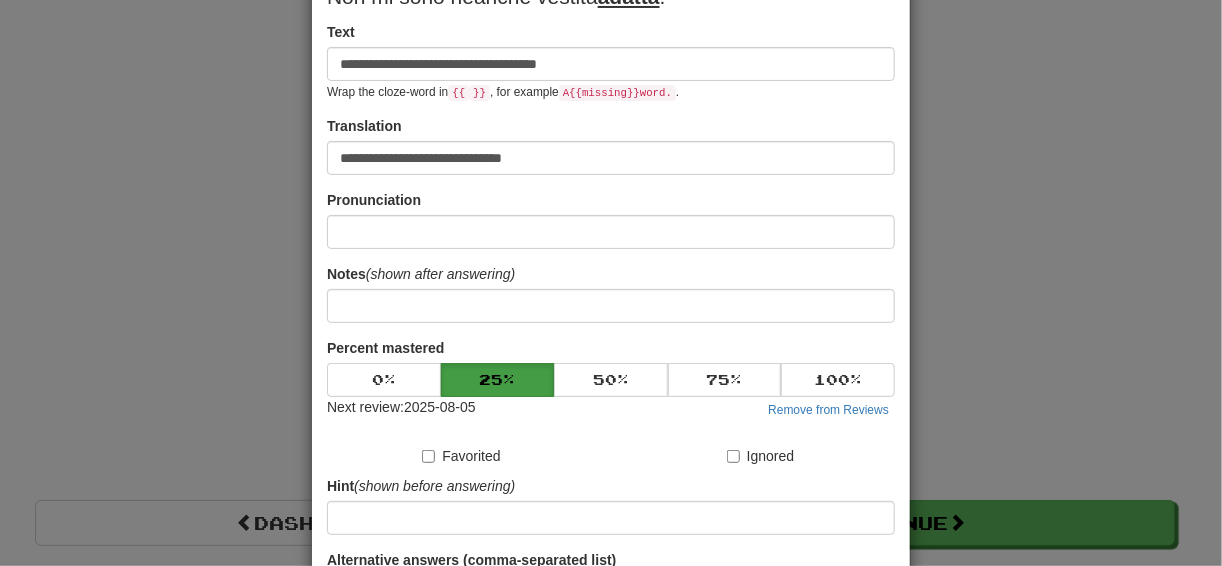 scroll, scrollTop: 114, scrollLeft: 0, axis: vertical 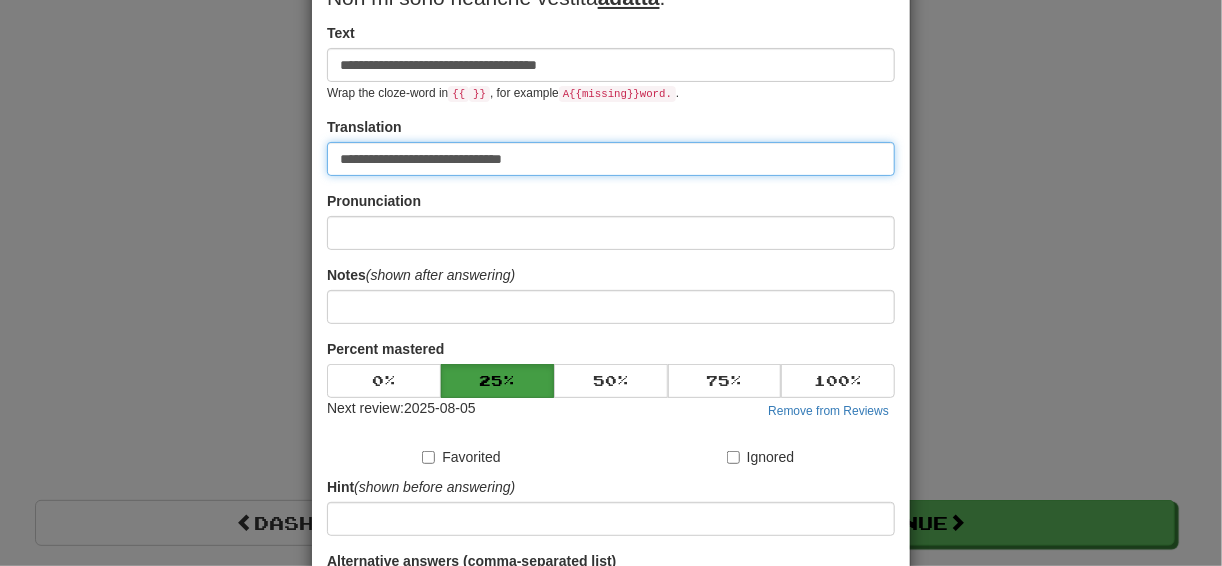 click on "**********" at bounding box center (611, 159) 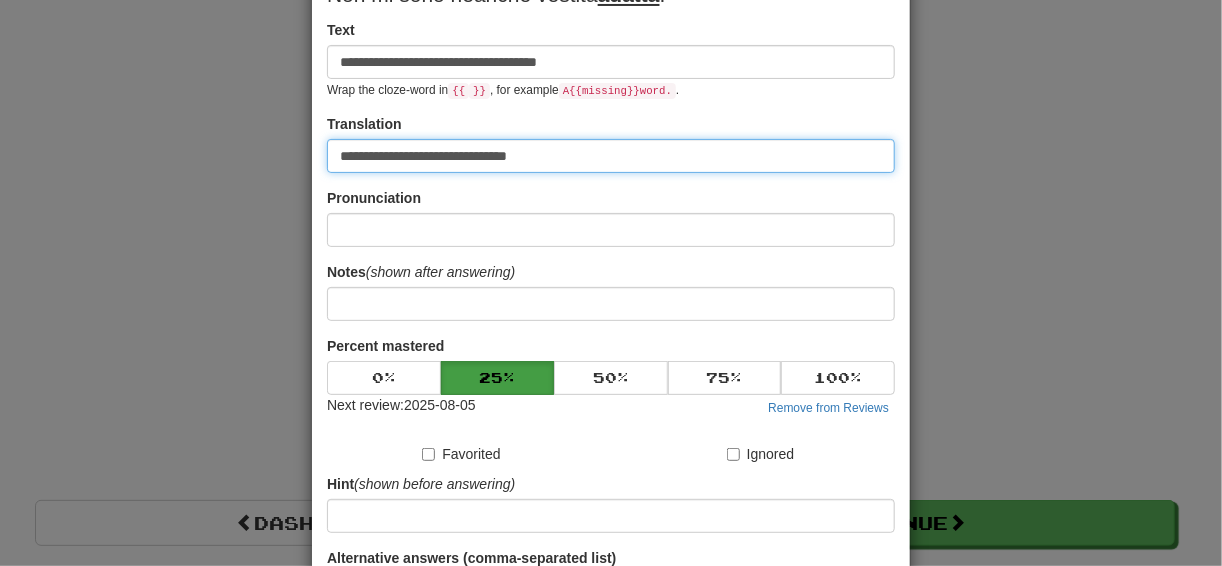 click on "**********" at bounding box center (611, 156) 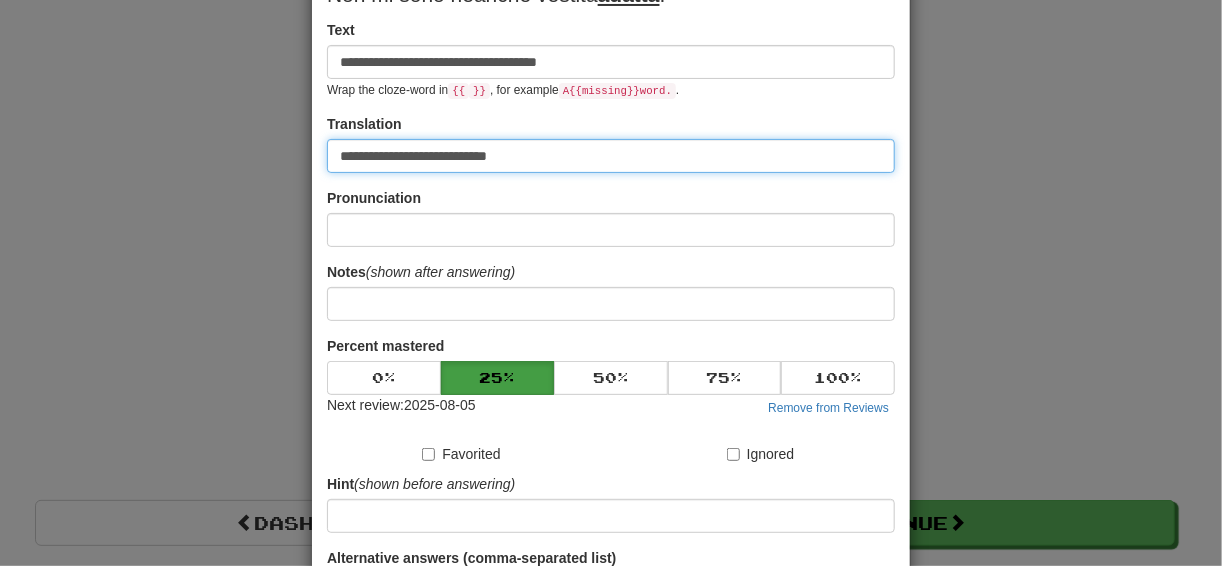 click on "**********" at bounding box center (611, 156) 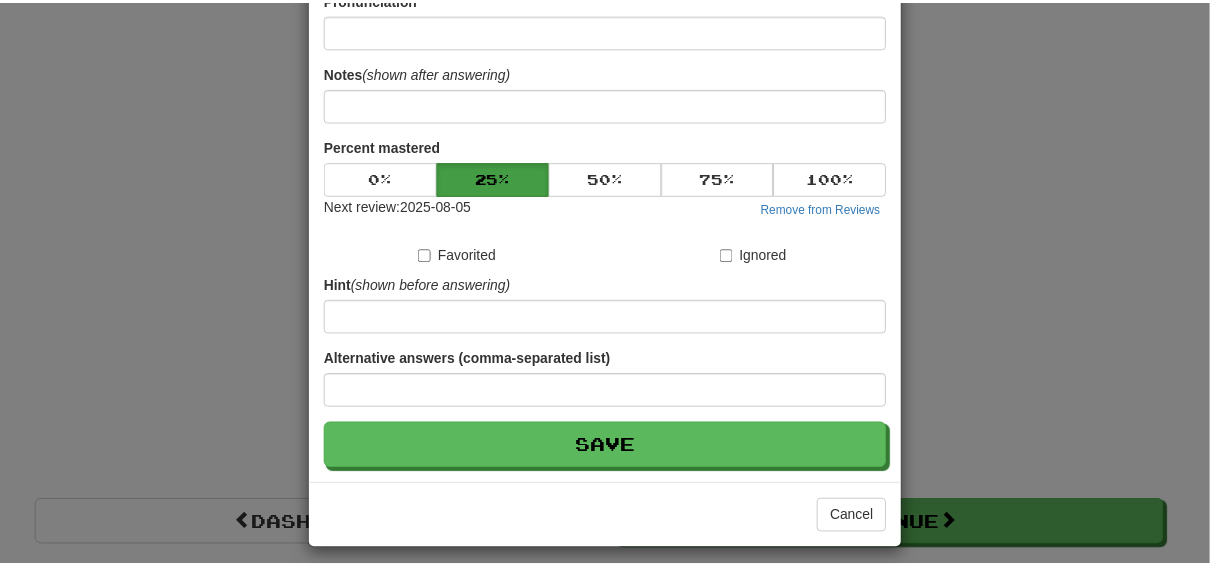scroll, scrollTop: 325, scrollLeft: 0, axis: vertical 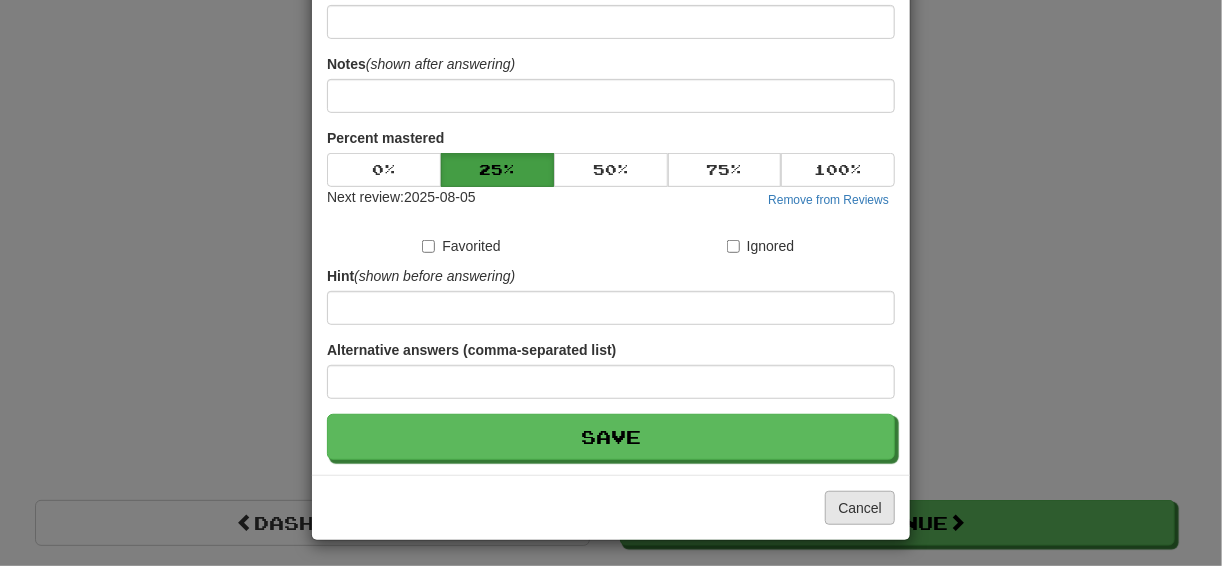 type on "**********" 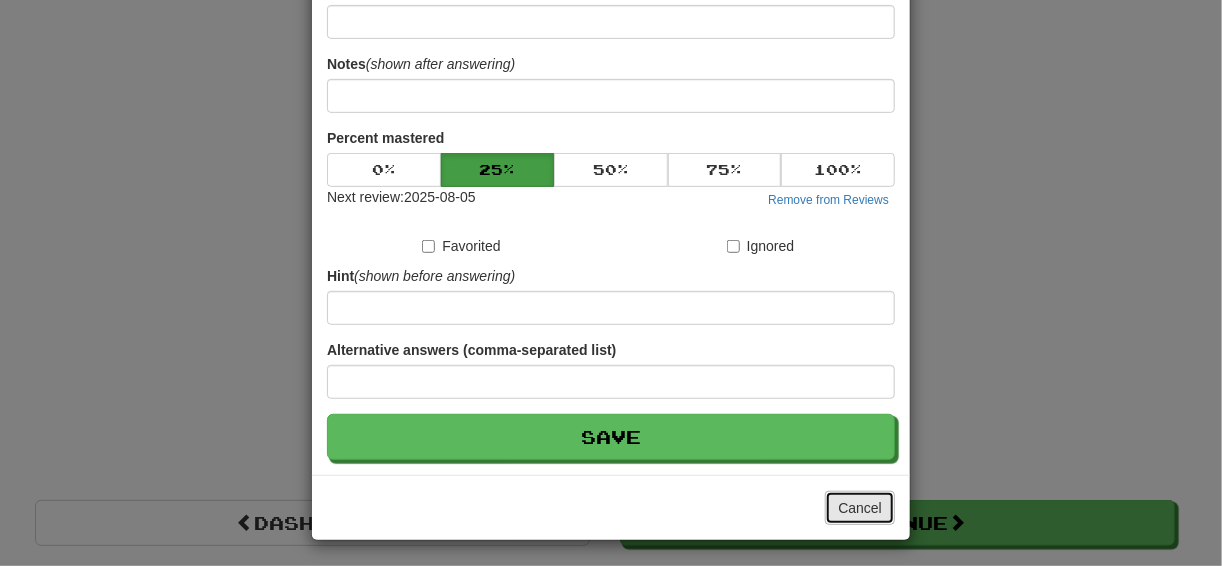 click on "Cancel" at bounding box center [860, 508] 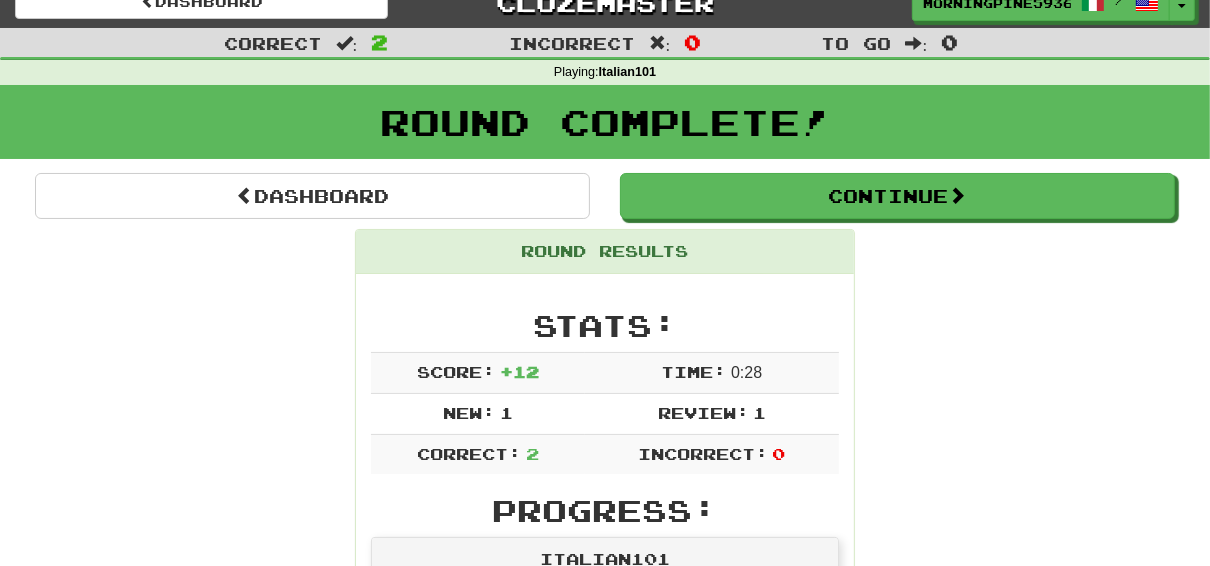 scroll, scrollTop: 0, scrollLeft: 0, axis: both 